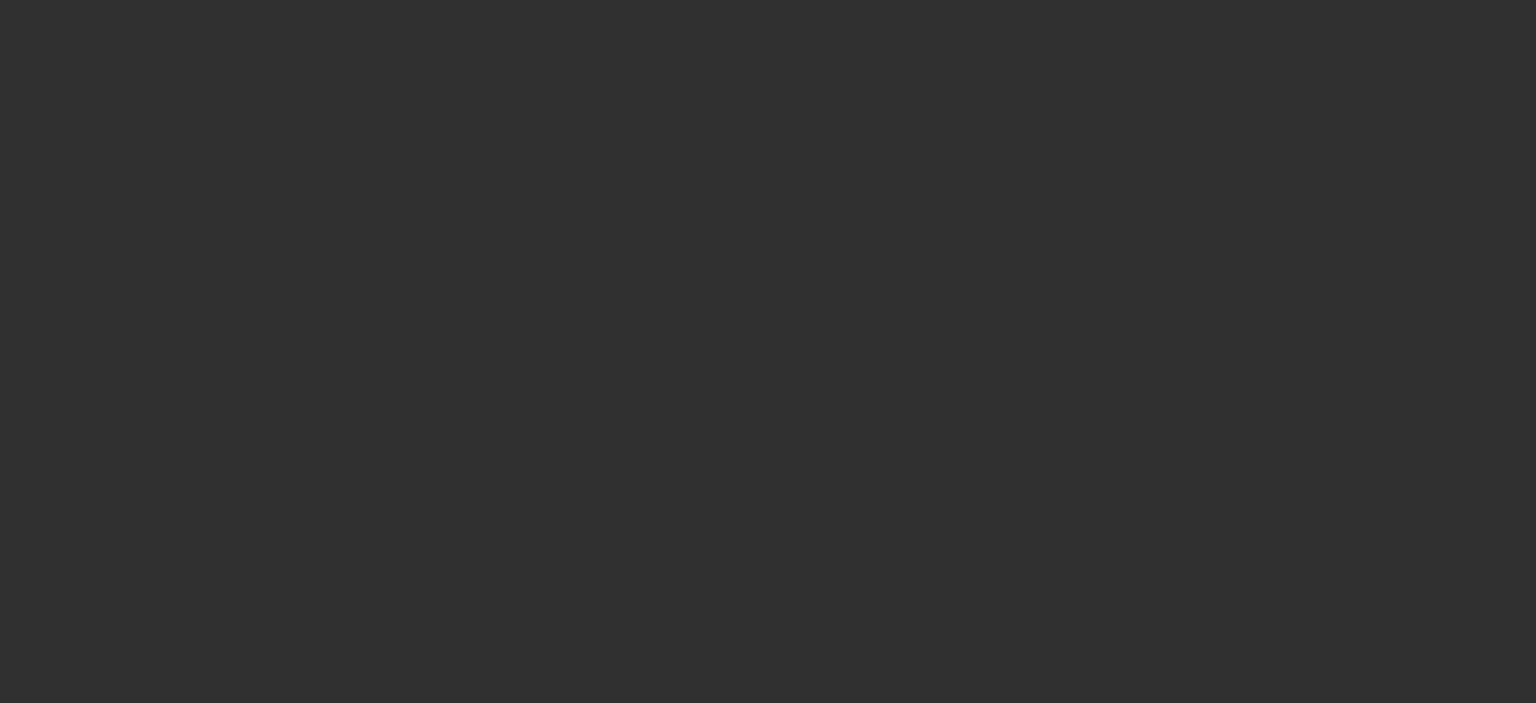 scroll, scrollTop: 0, scrollLeft: 0, axis: both 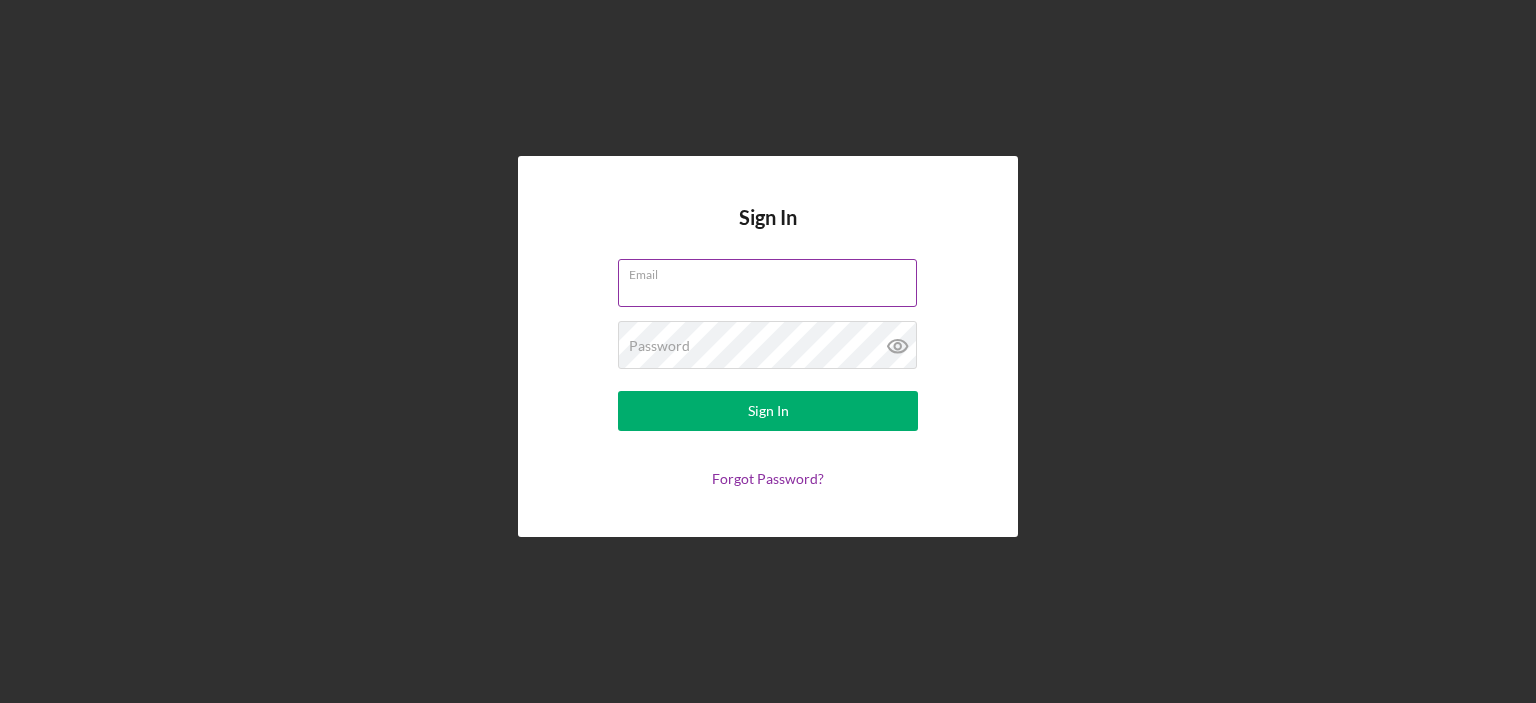 click on "Email" at bounding box center (767, 283) 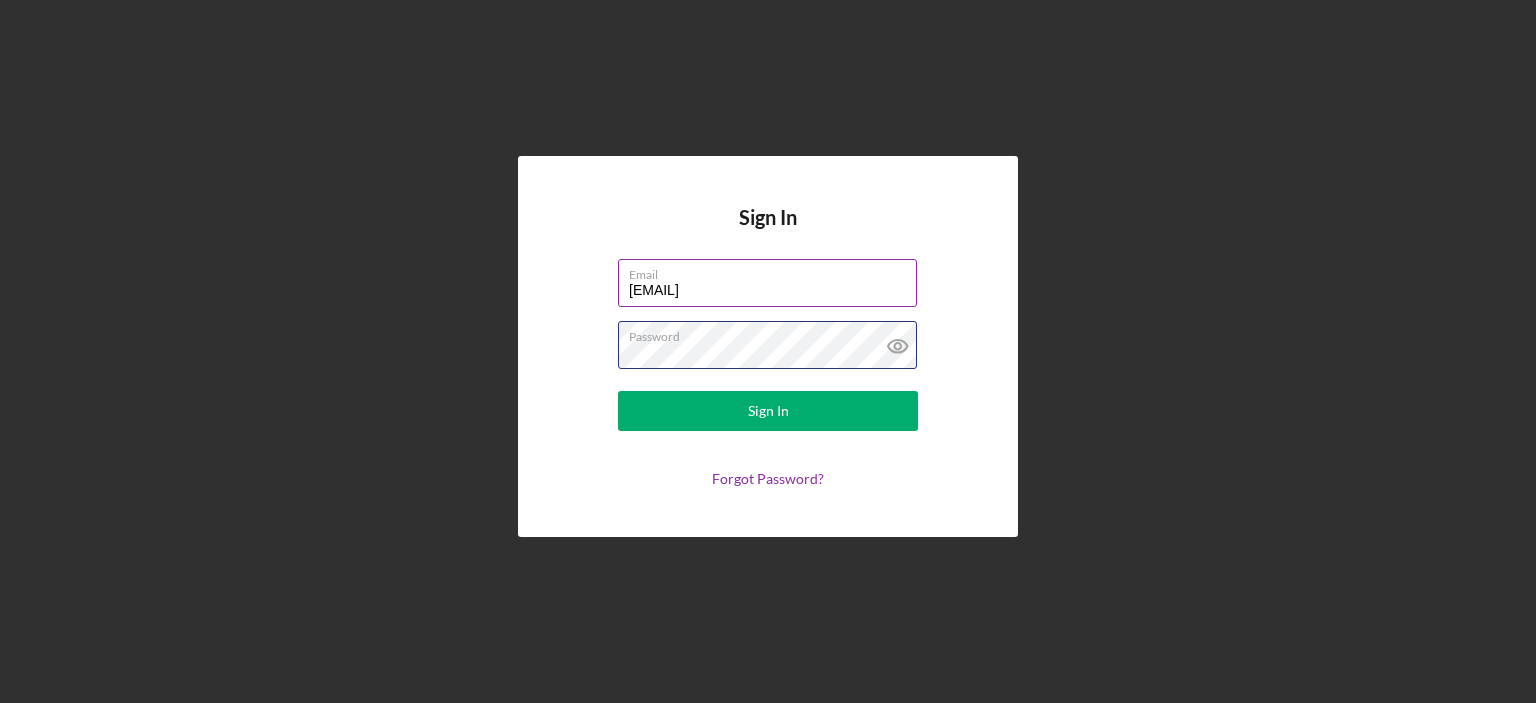 click on "Sign In" at bounding box center [768, 411] 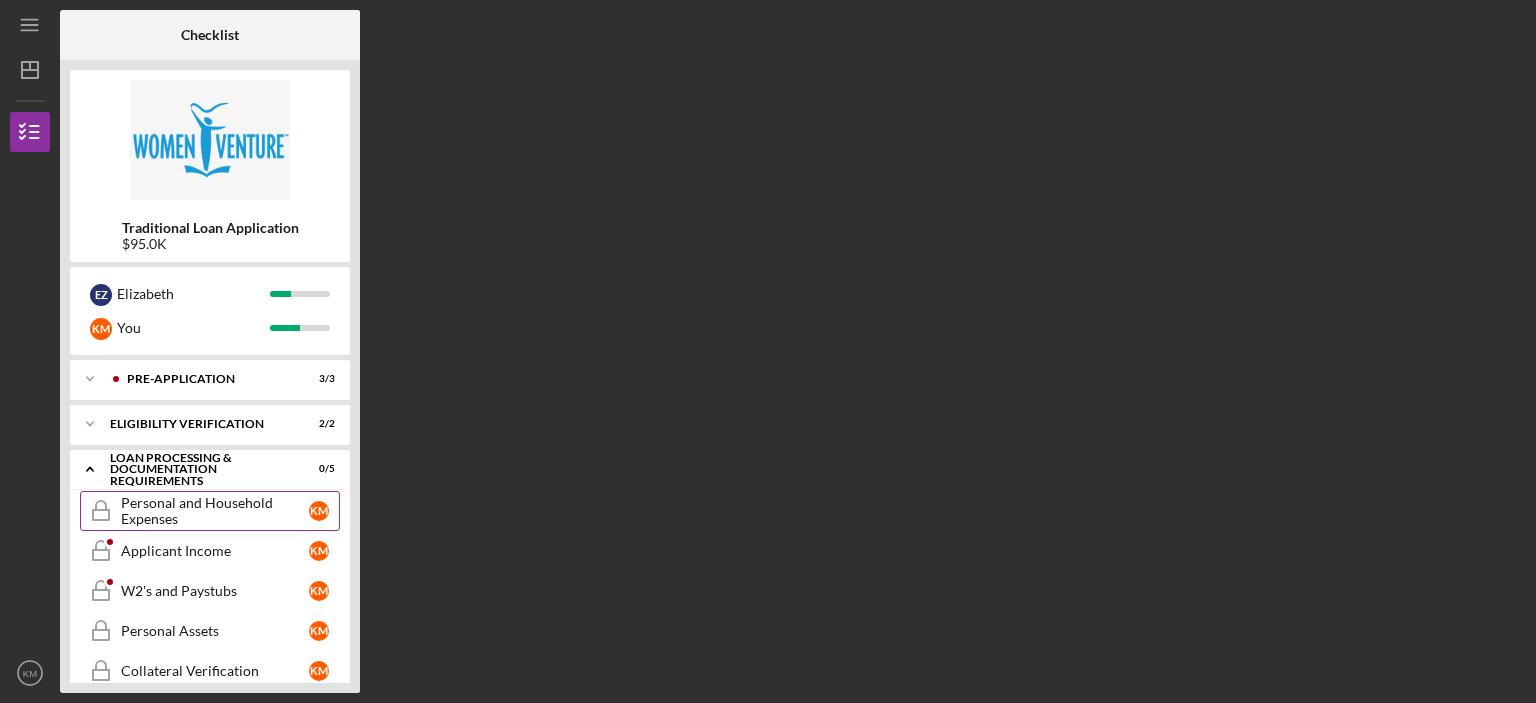 click on "Personal and Household Expenses" at bounding box center [215, 511] 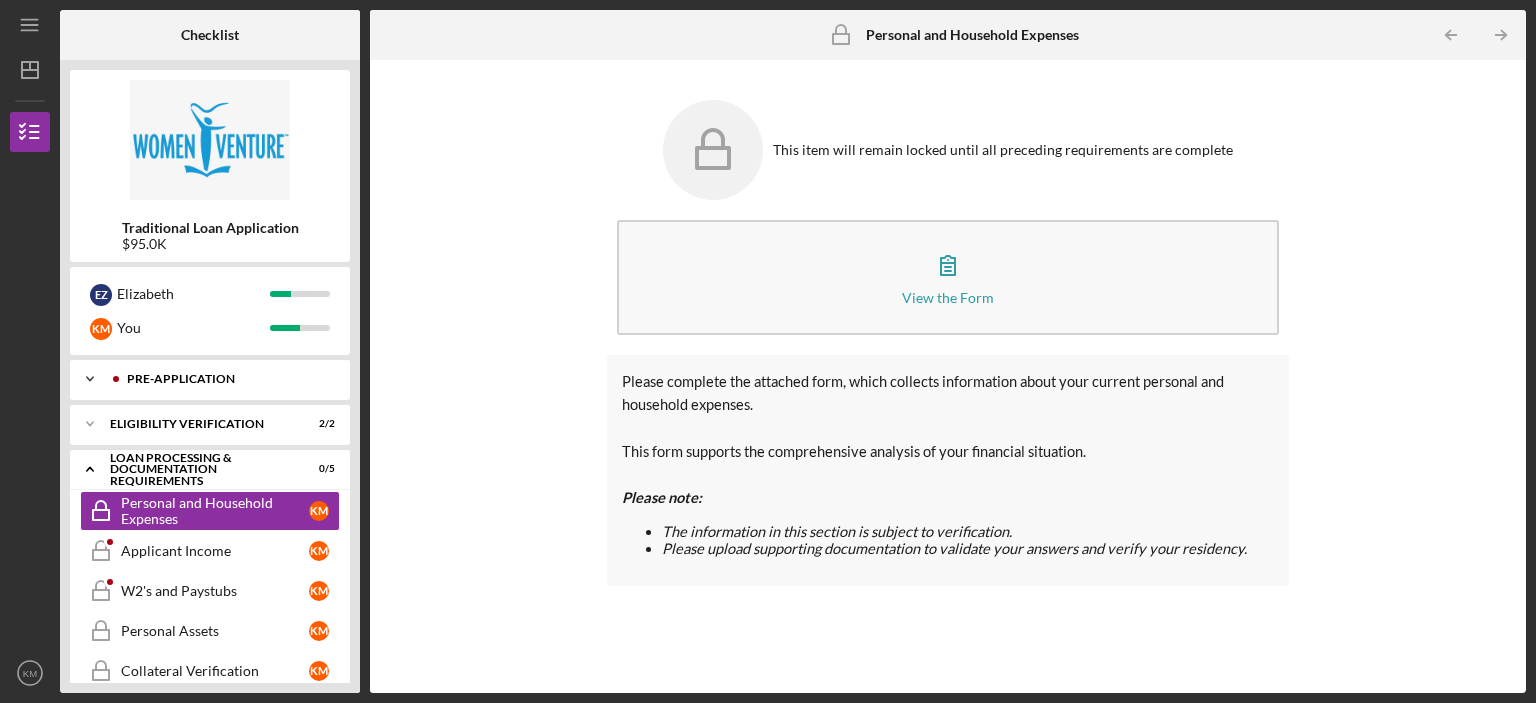 click on "Icon/Expander Pre-Application 3 / 3" at bounding box center (210, 379) 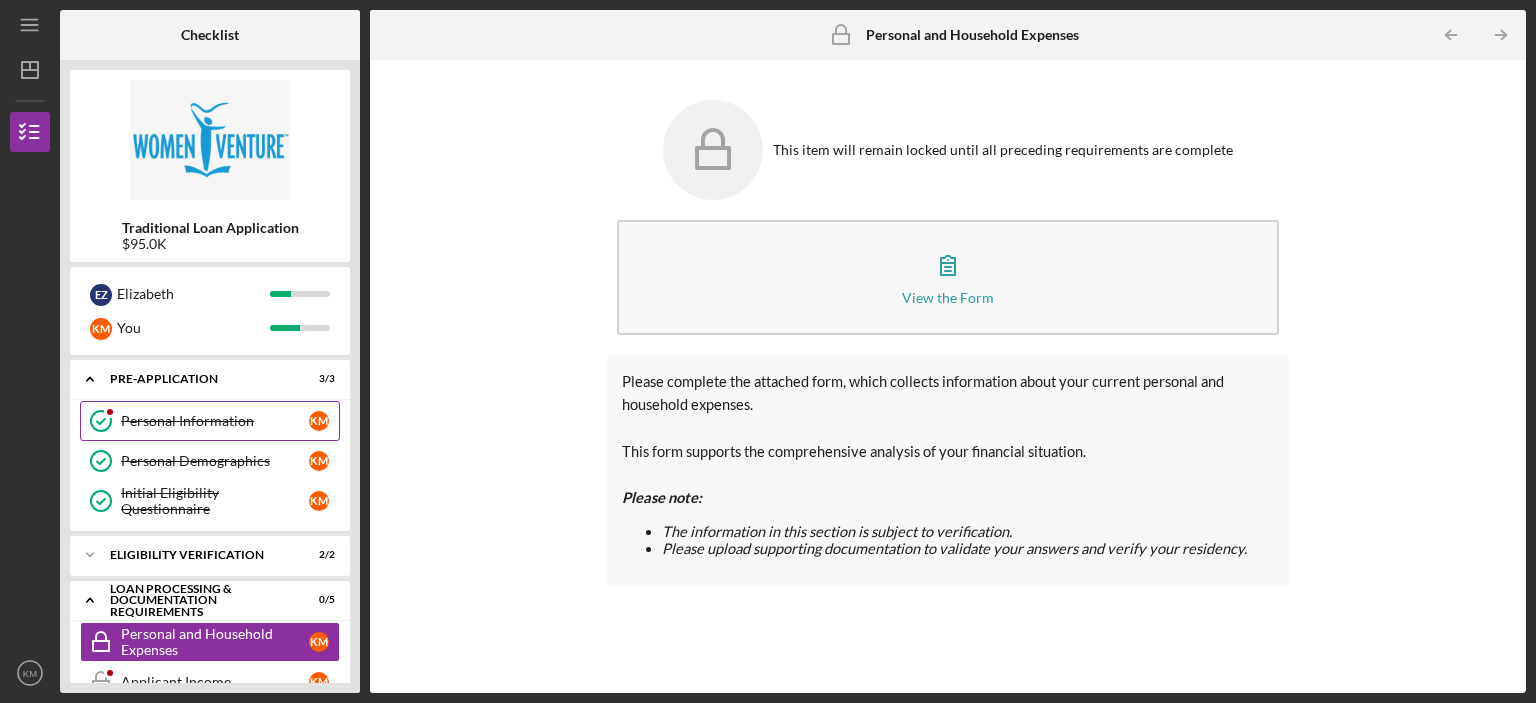 click on "Personal Information" at bounding box center [215, 421] 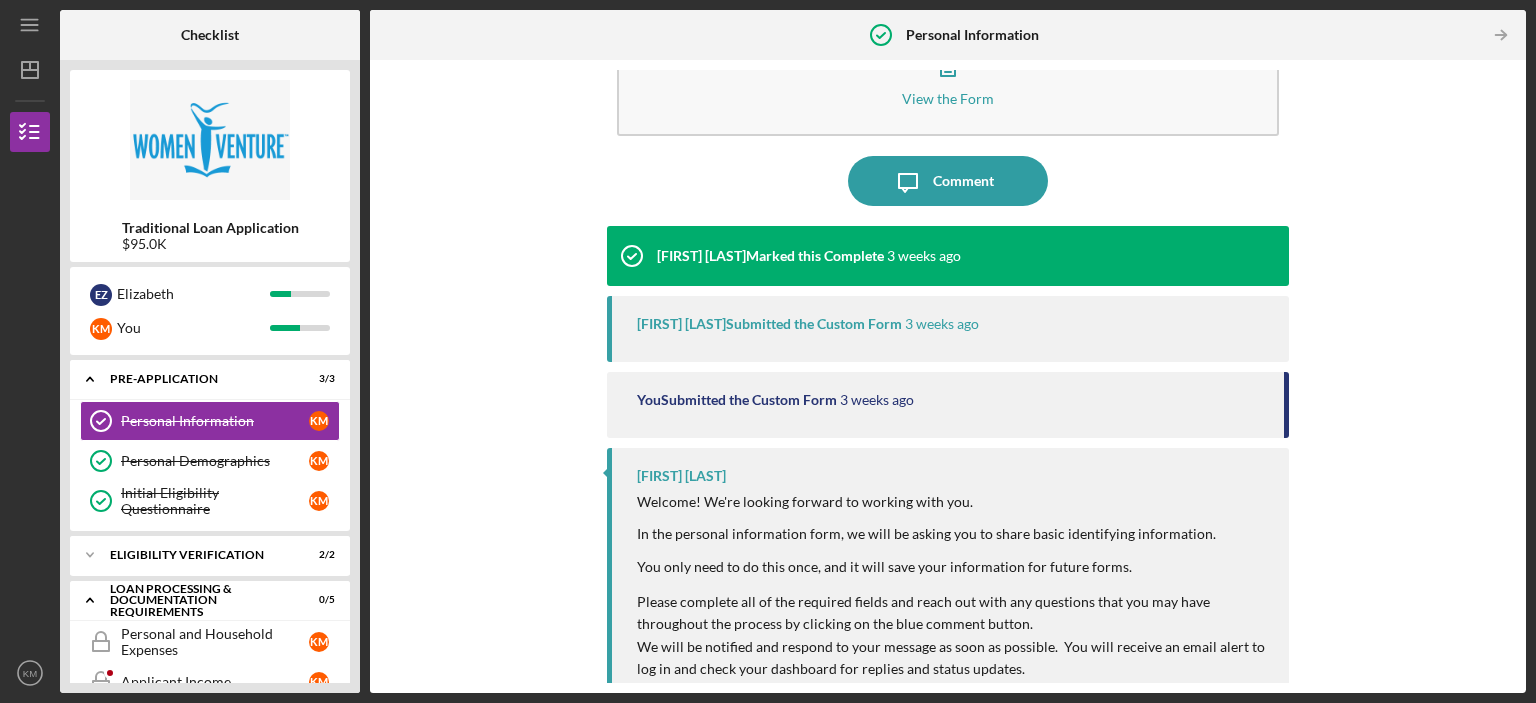scroll, scrollTop: 208, scrollLeft: 0, axis: vertical 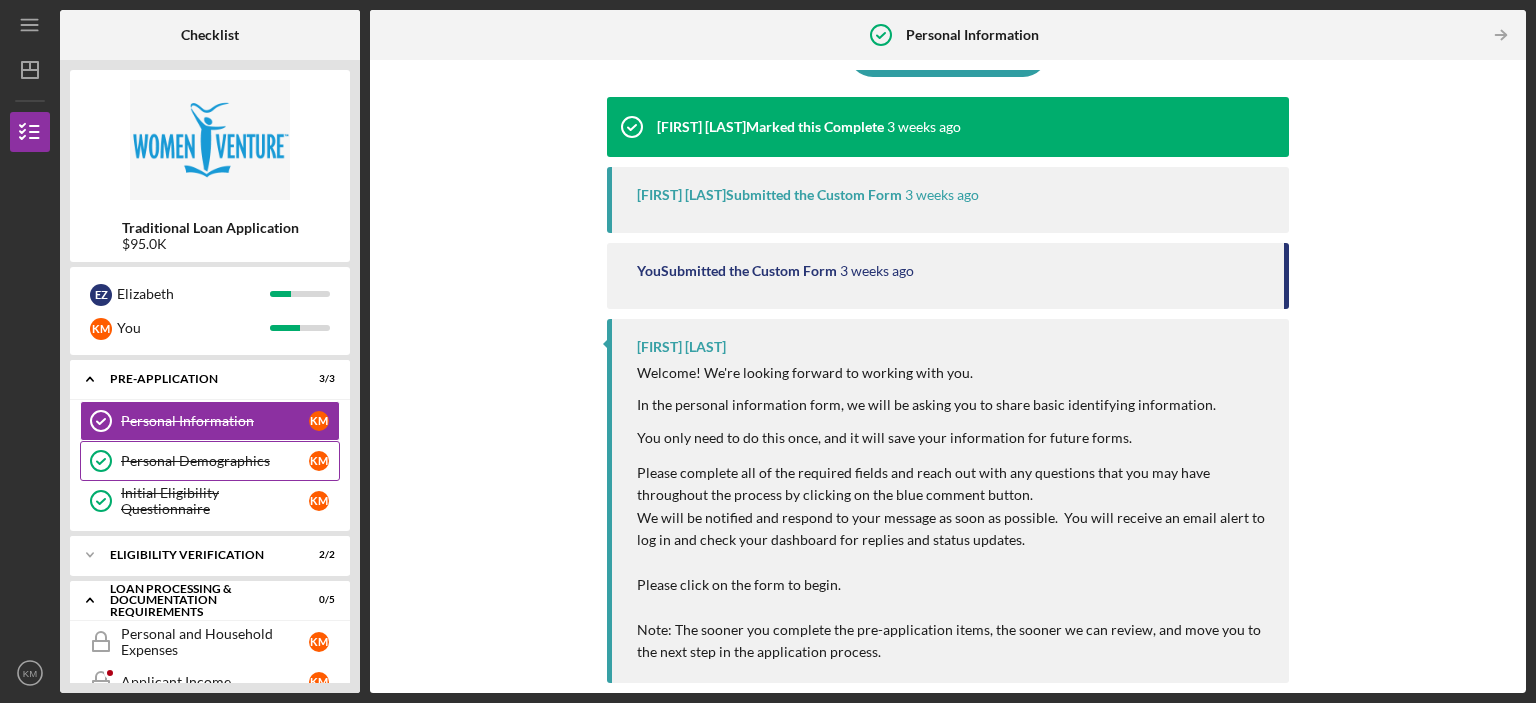 click on "Personal Demographics" at bounding box center [215, 461] 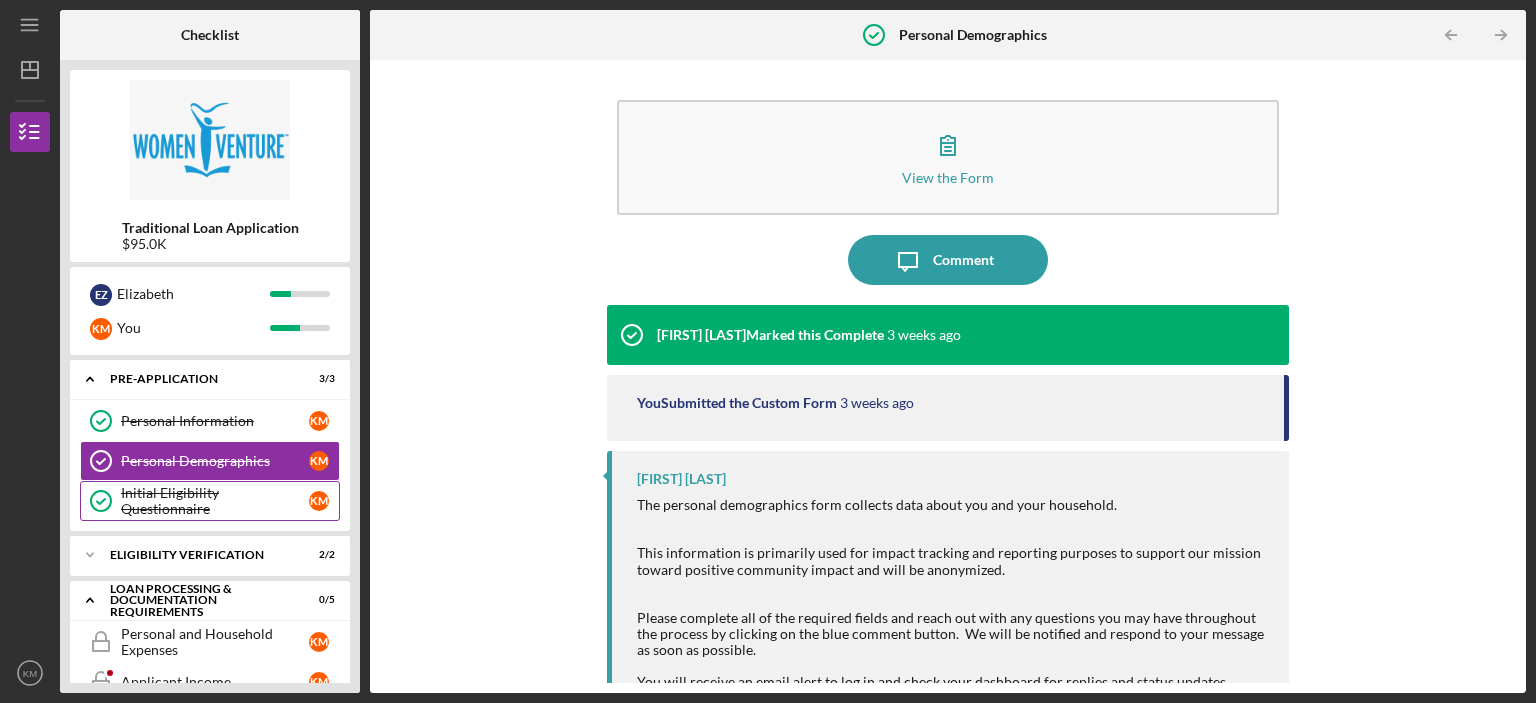 click on "Initial Eligibility Questionnaire" at bounding box center (215, 501) 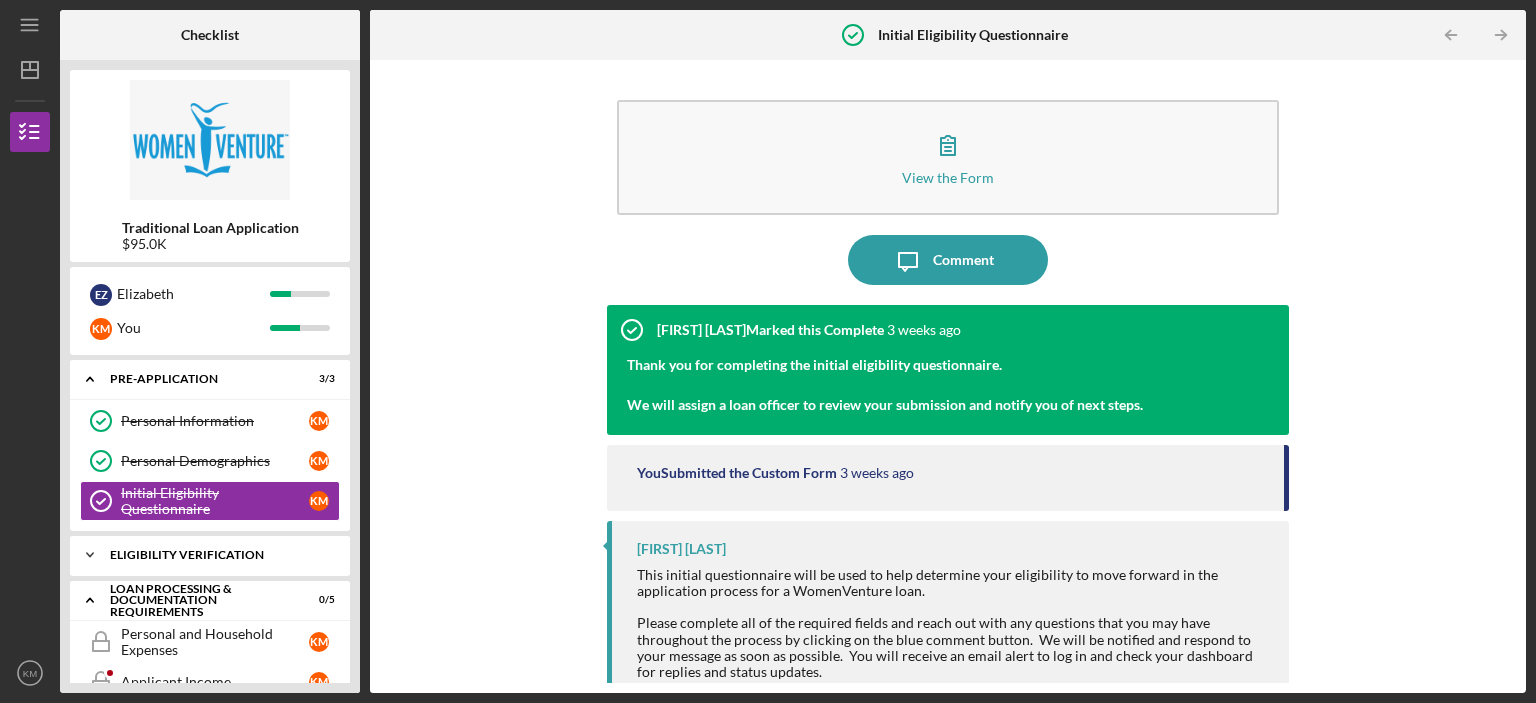 click on "Icon/Expander Eligibility Verification 2 / 2" at bounding box center [210, 555] 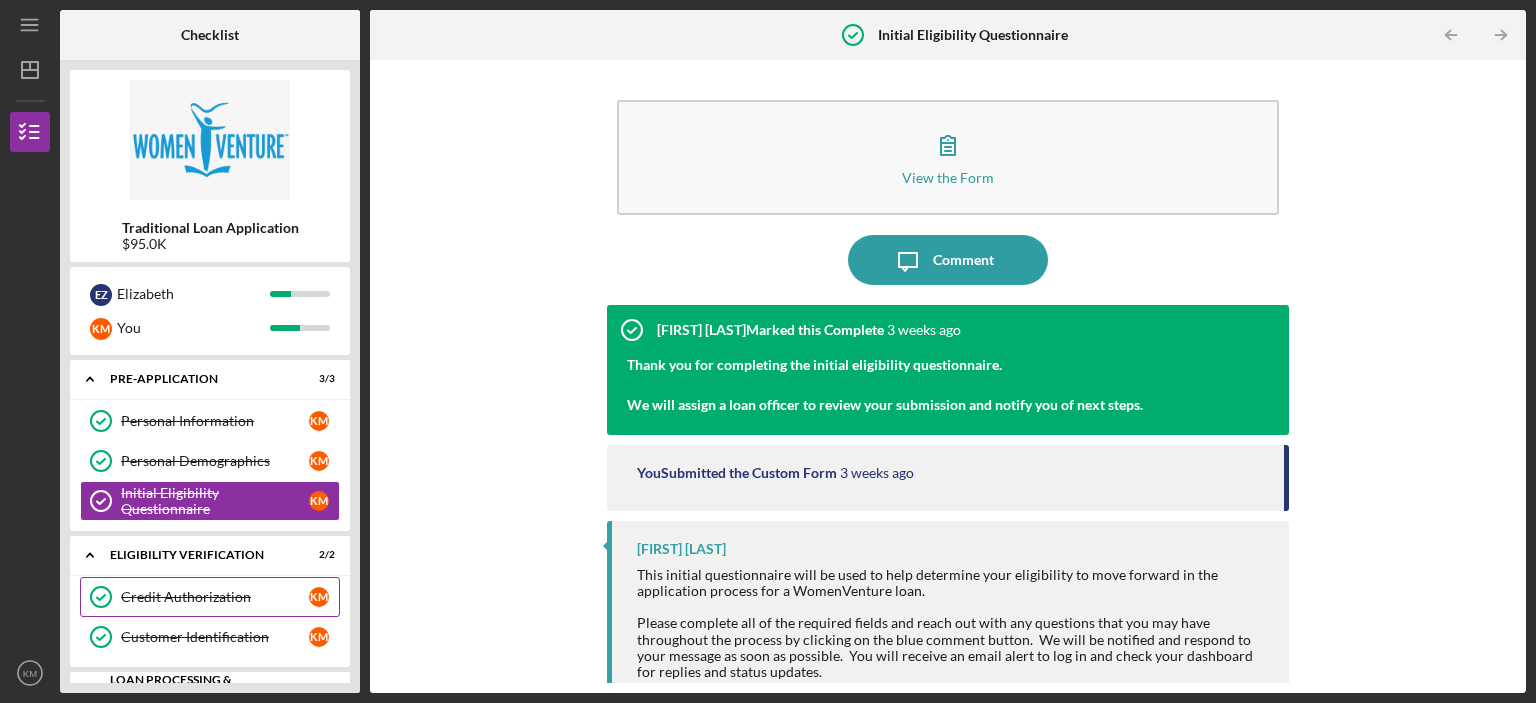 click on "Credit Authorization" at bounding box center [215, 597] 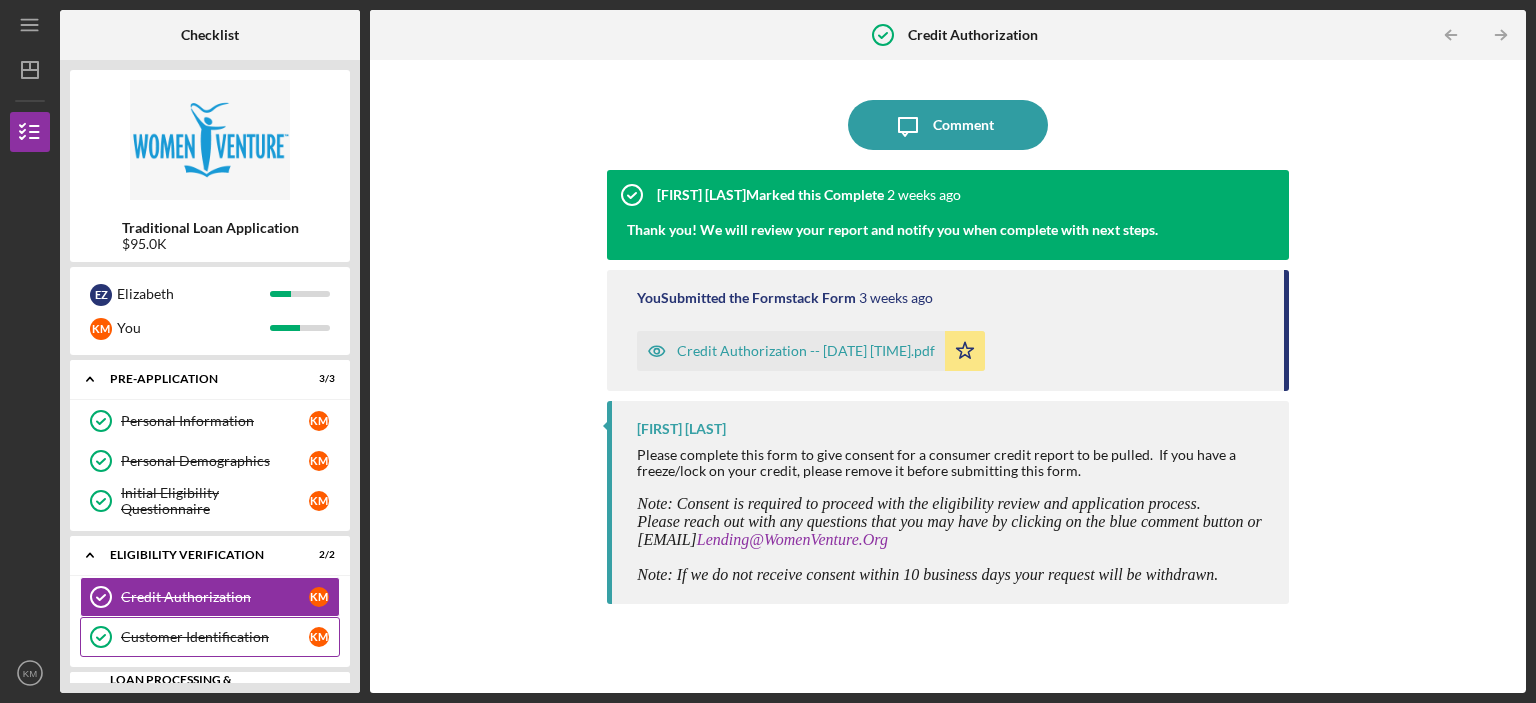 click on "Customer Identification" at bounding box center (215, 637) 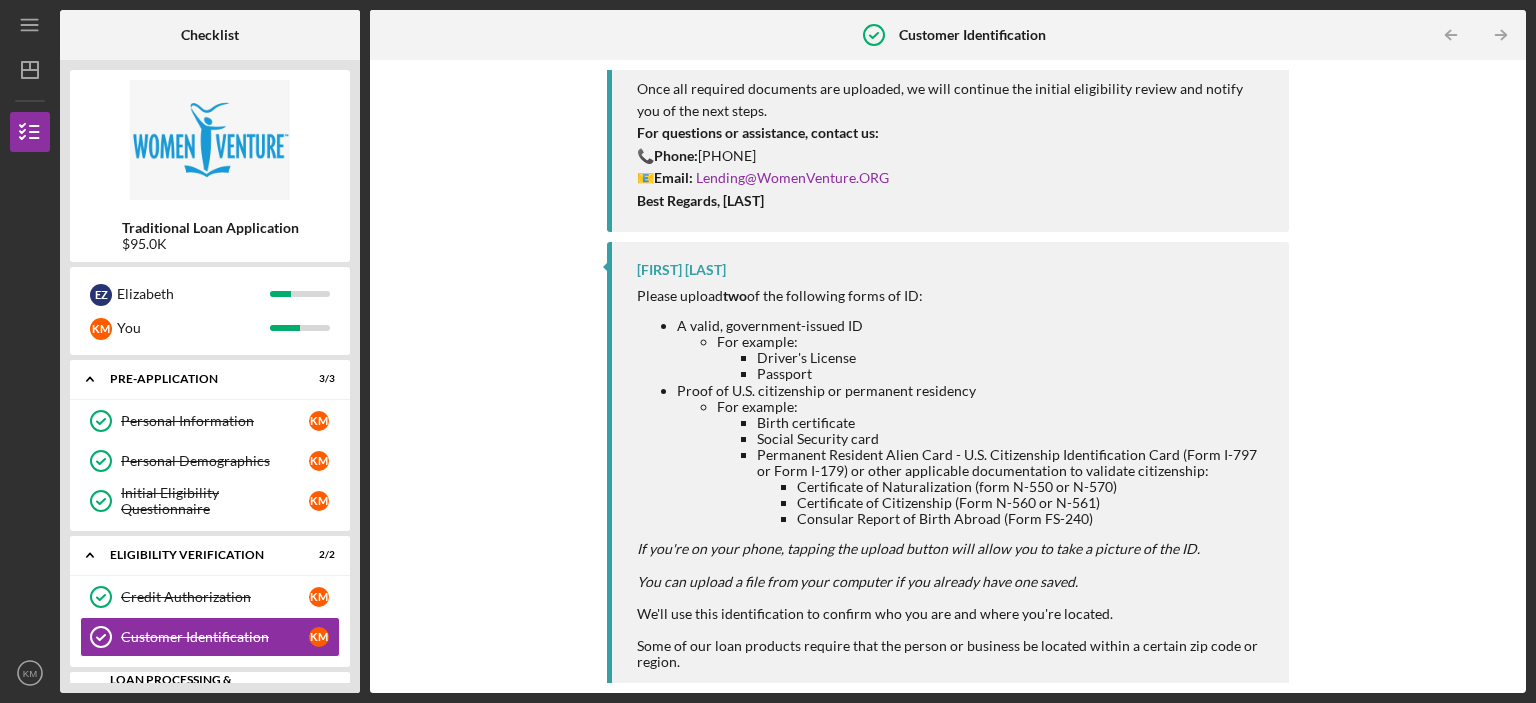 scroll, scrollTop: 775, scrollLeft: 0, axis: vertical 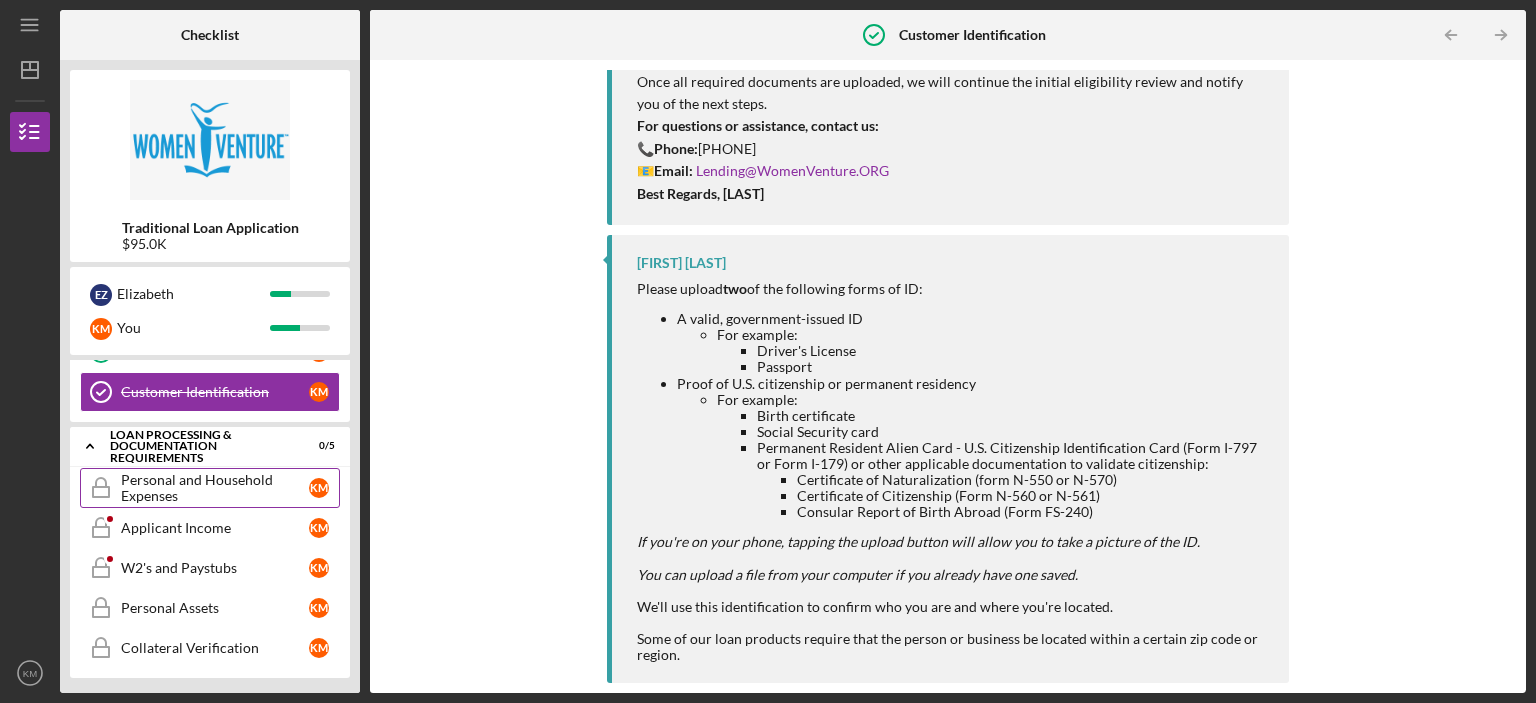 click on "Personal and Household Expenses" at bounding box center (215, 488) 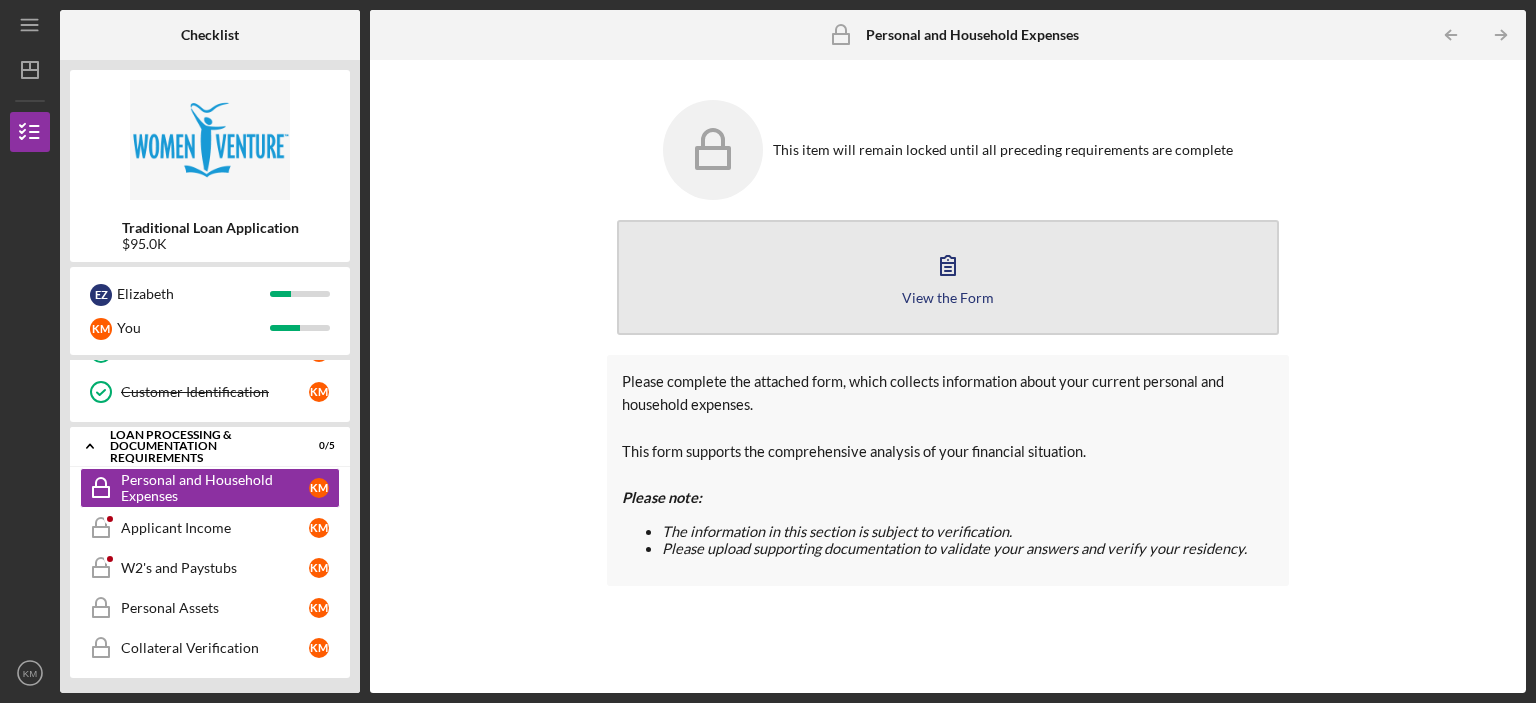 click on "View the Form" at bounding box center (948, 297) 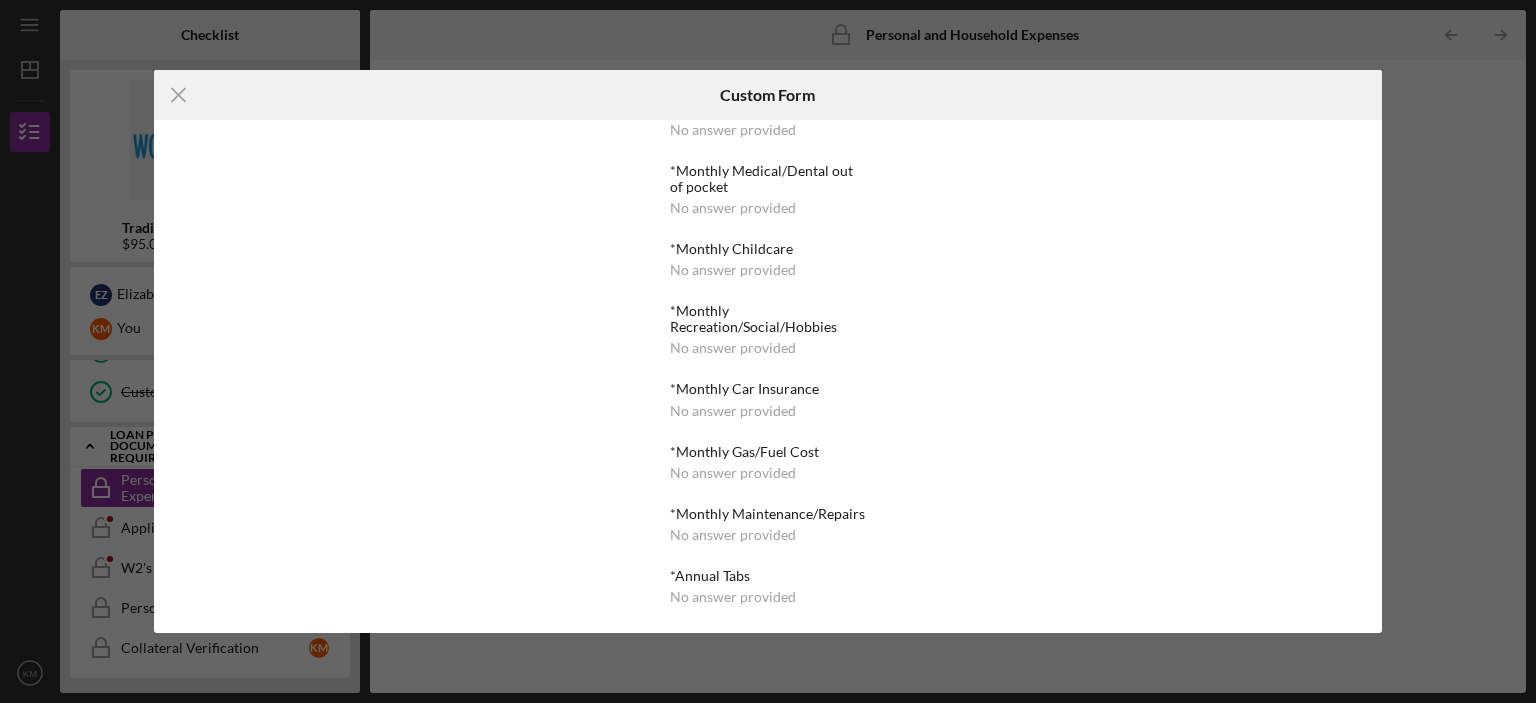 scroll, scrollTop: 826, scrollLeft: 0, axis: vertical 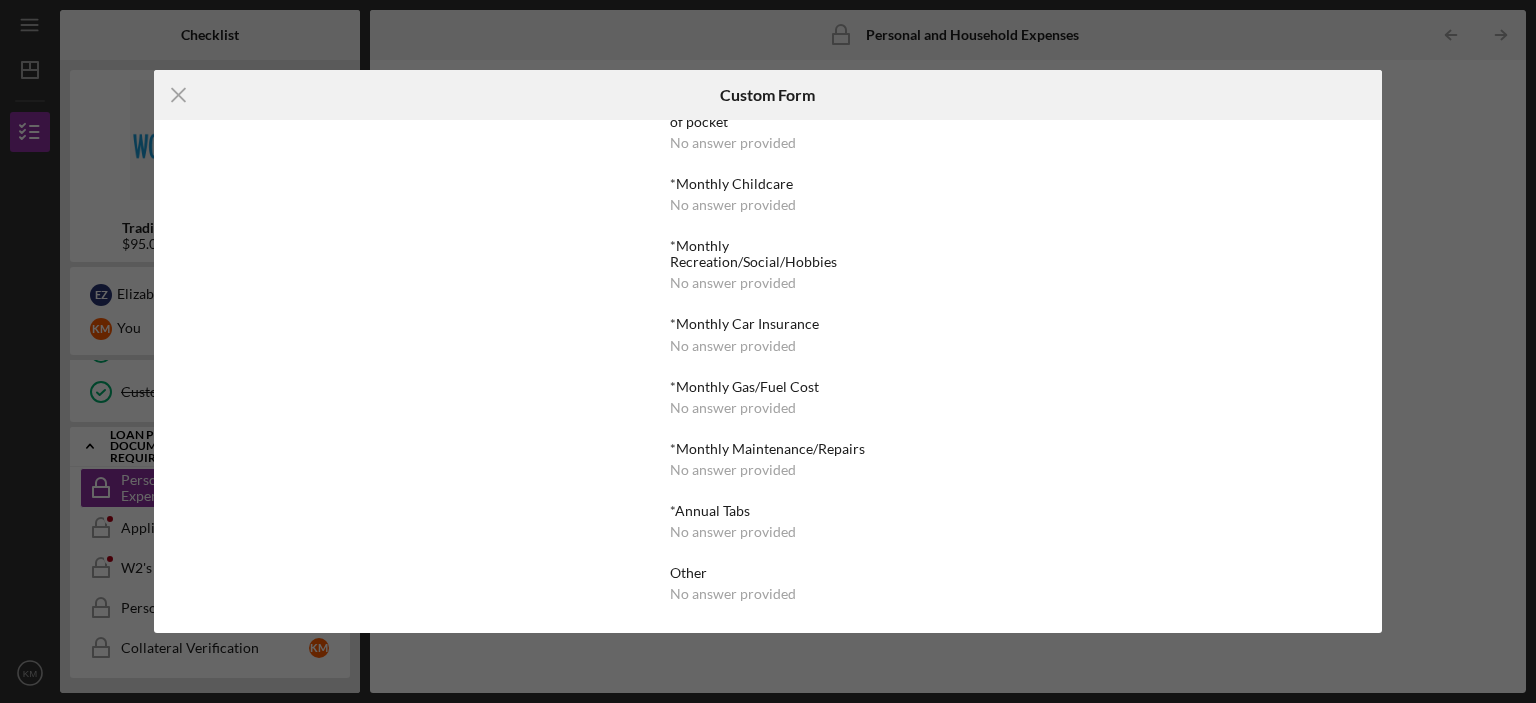 click on "No answer provided" at bounding box center (733, 408) 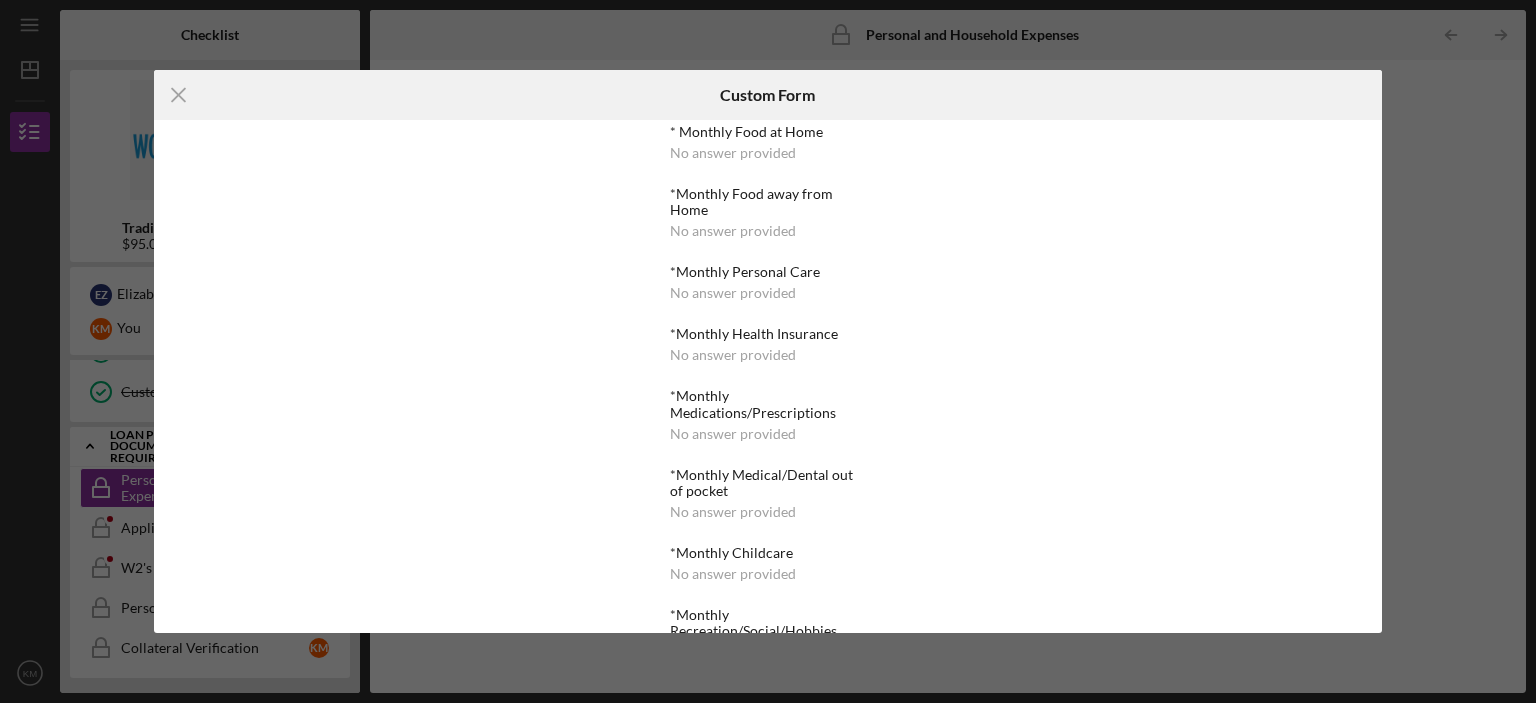 scroll, scrollTop: 0, scrollLeft: 0, axis: both 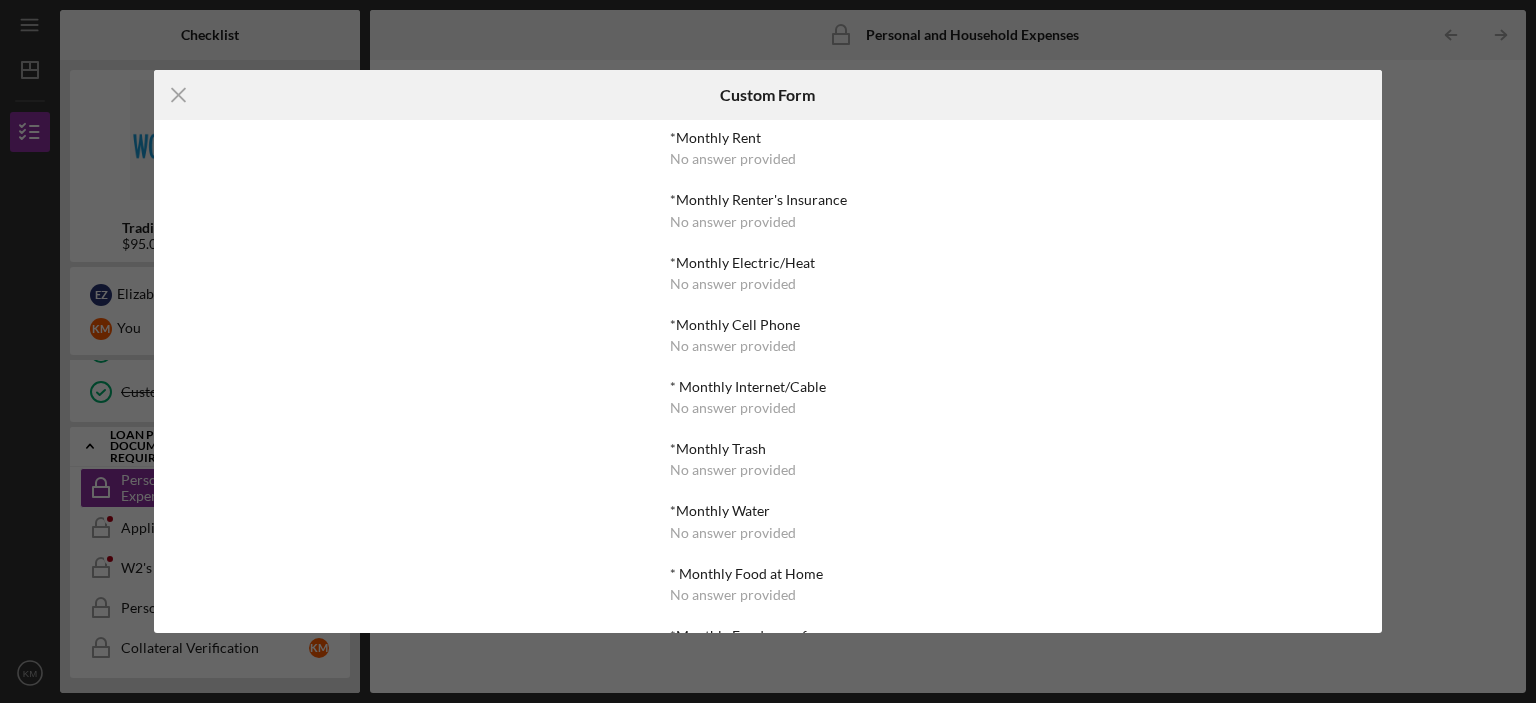 drag, startPoint x: 772, startPoint y: 184, endPoint x: 715, endPoint y: 161, distance: 61.46544 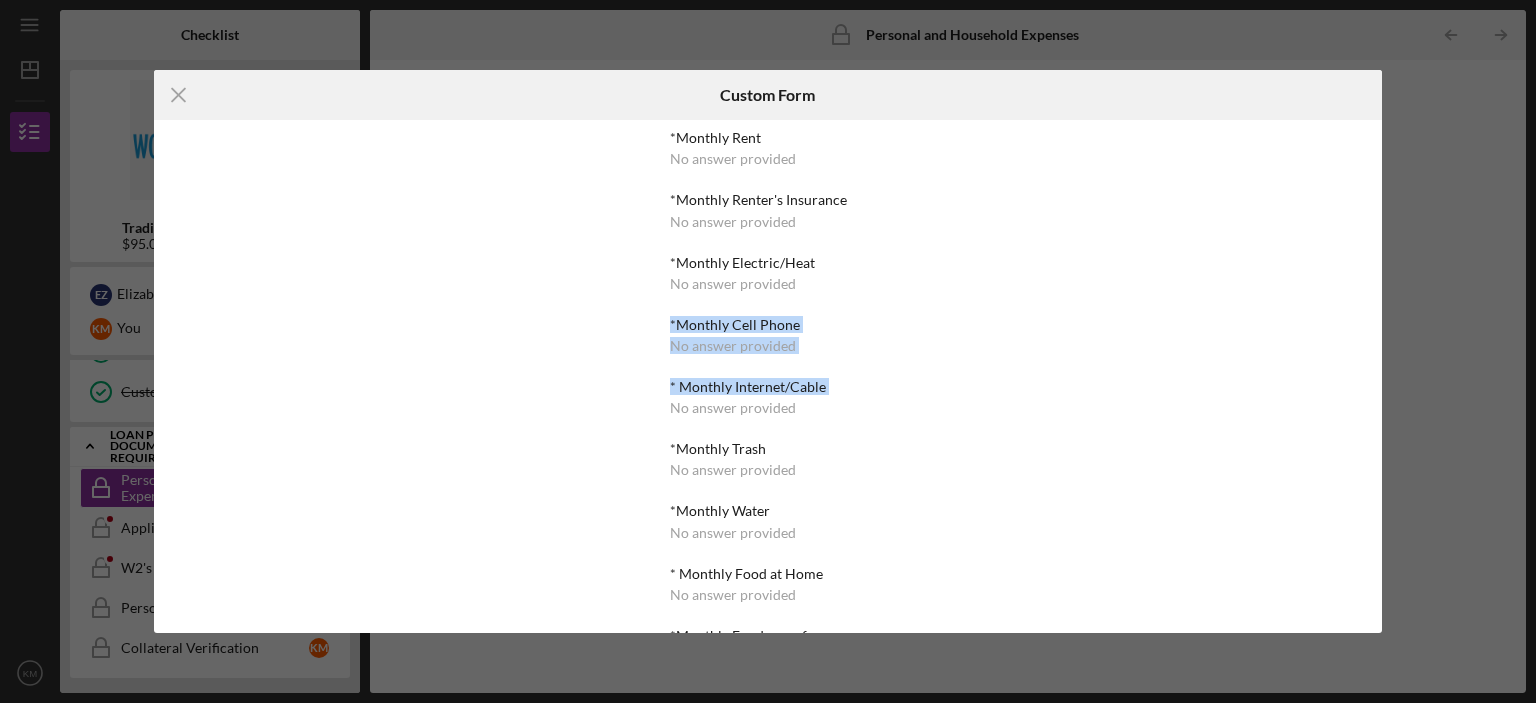 drag, startPoint x: 235, startPoint y: 329, endPoint x: 482, endPoint y: 487, distance: 293.21152 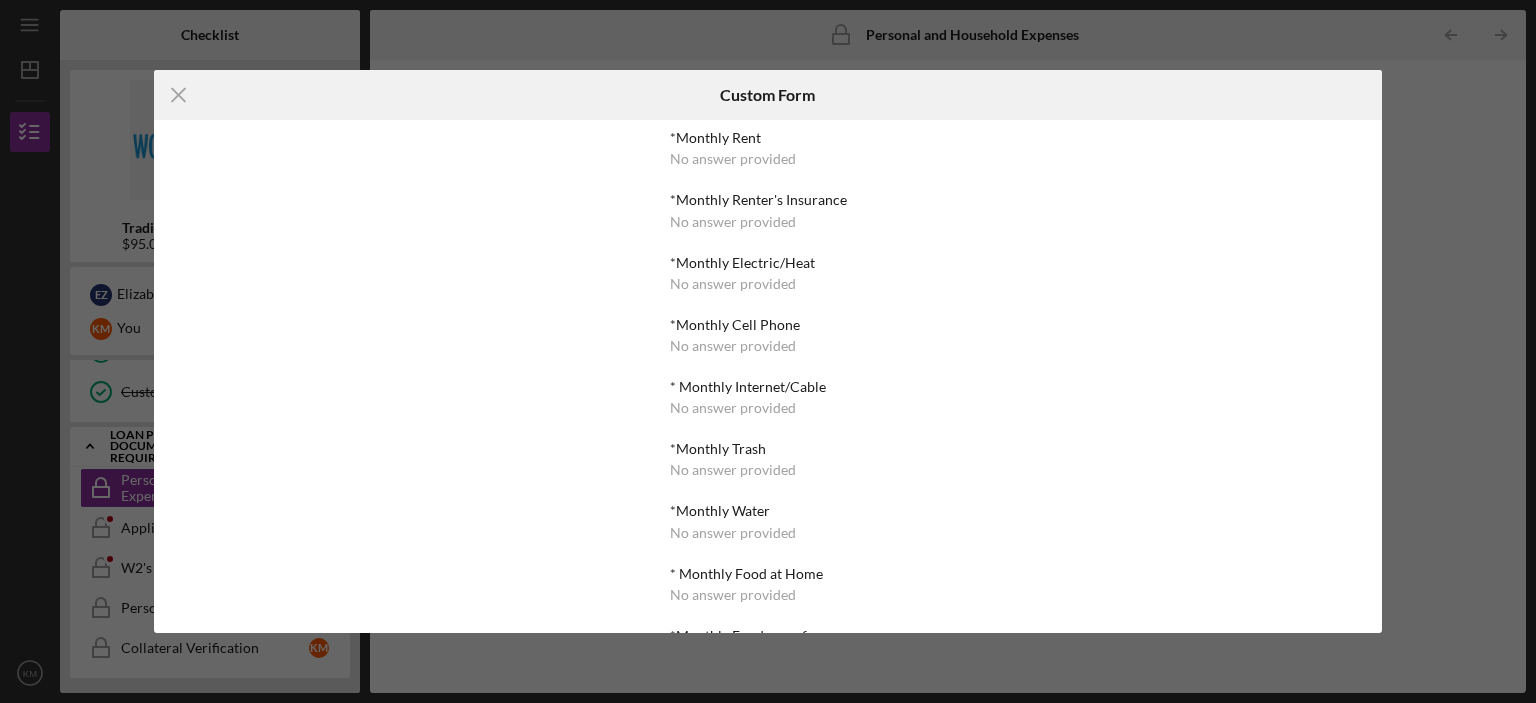 drag, startPoint x: 667, startPoint y: 535, endPoint x: 873, endPoint y: 399, distance: 246.84409 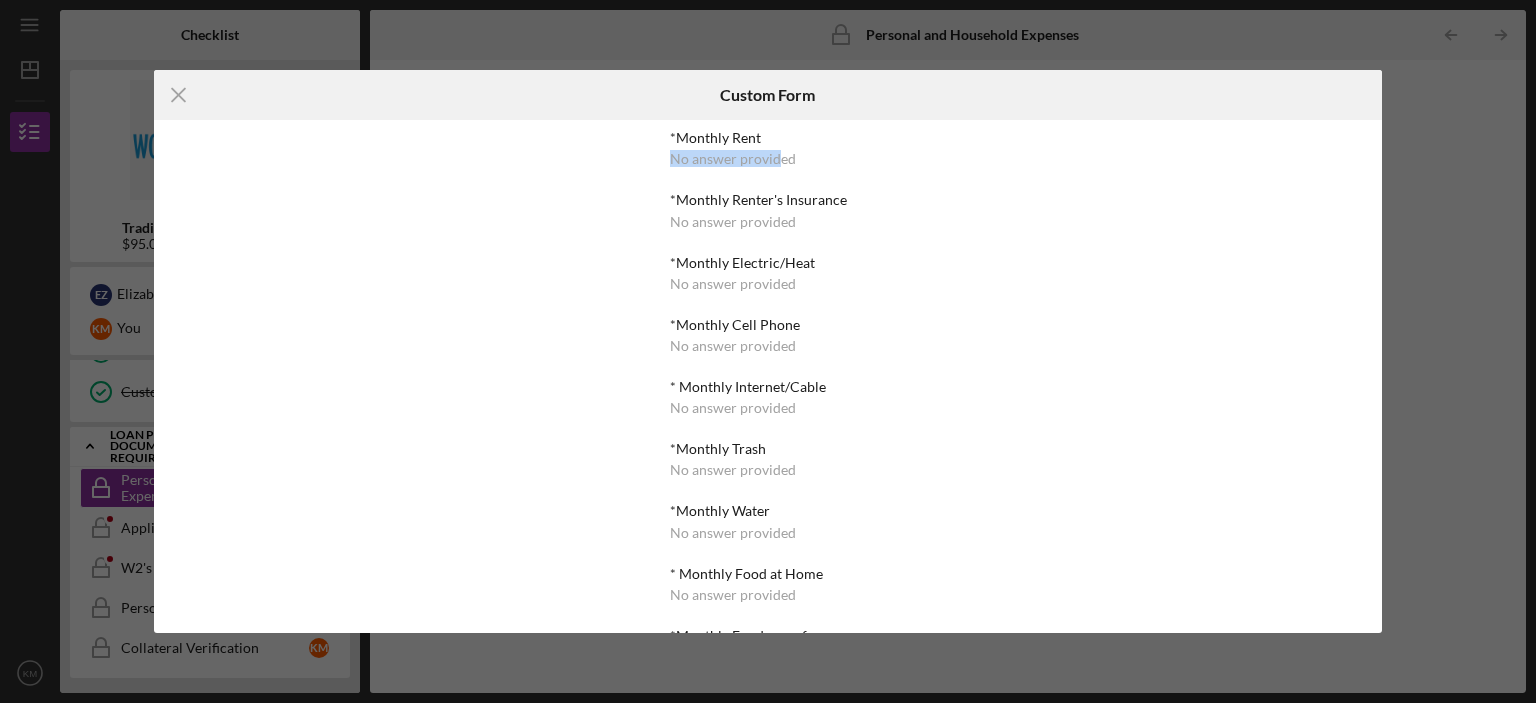 drag, startPoint x: 644, startPoint y: 151, endPoint x: 778, endPoint y: 151, distance: 134 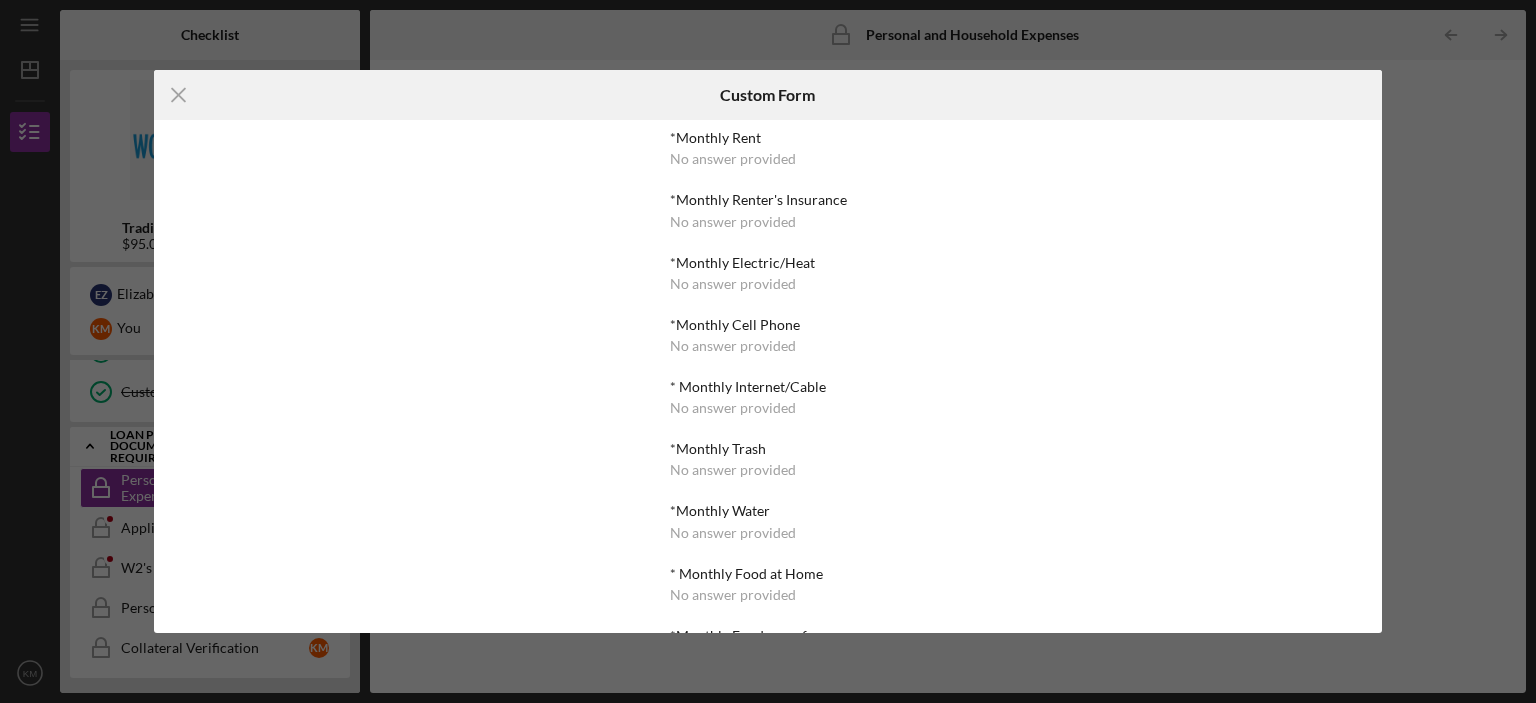 click on "*Monthly Rent No answer provided *Monthly Renter's Insurance No answer provided *Monthly Electric/Heat No answer provided *Monthly Cell Phone No answer provided * Monthly Internet/Cable No answer provided *Monthly Trash No answer provided *Monthly Water No answer provided * Monthly Food at Home No answer provided *Monthly Food away from Home No answer provided *Monthly Personal Care No answer provided *Monthly Health Insurance No answer provided *Monthly Medications/Prescriptions No answer provided *Monthly Medical/Dental out of pocket No answer provided *Monthly Childcare No answer provided *Monthly Recreation/Social/Hobbies No answer provided *Monthly Car Insurance No answer provided *Monthly Gas/Fuel Cost No answer provided *Monthly Maintenance/Repairs  No answer provided *Annual Tabs No answer provided Other  No answer provided" at bounding box center (767, 771) 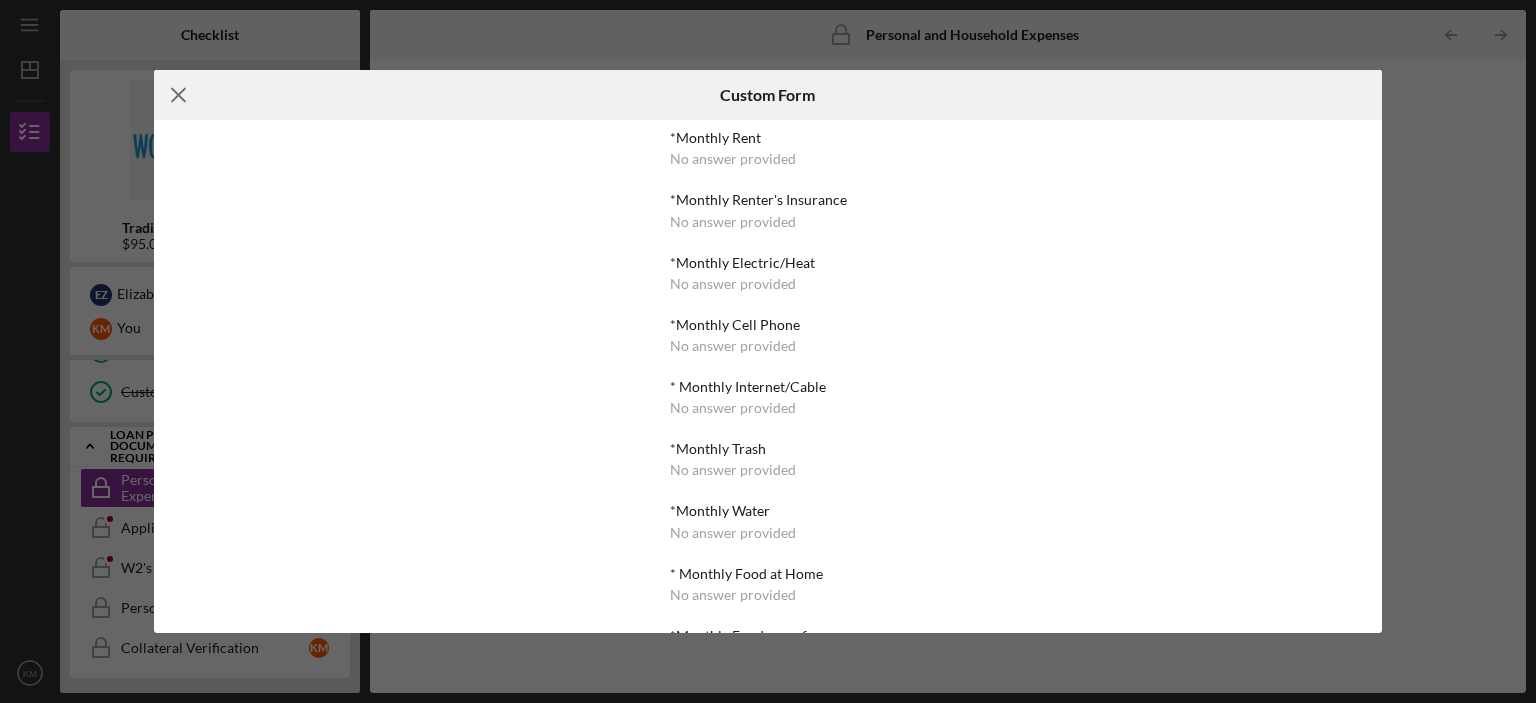 click on "Icon/Menu Close" 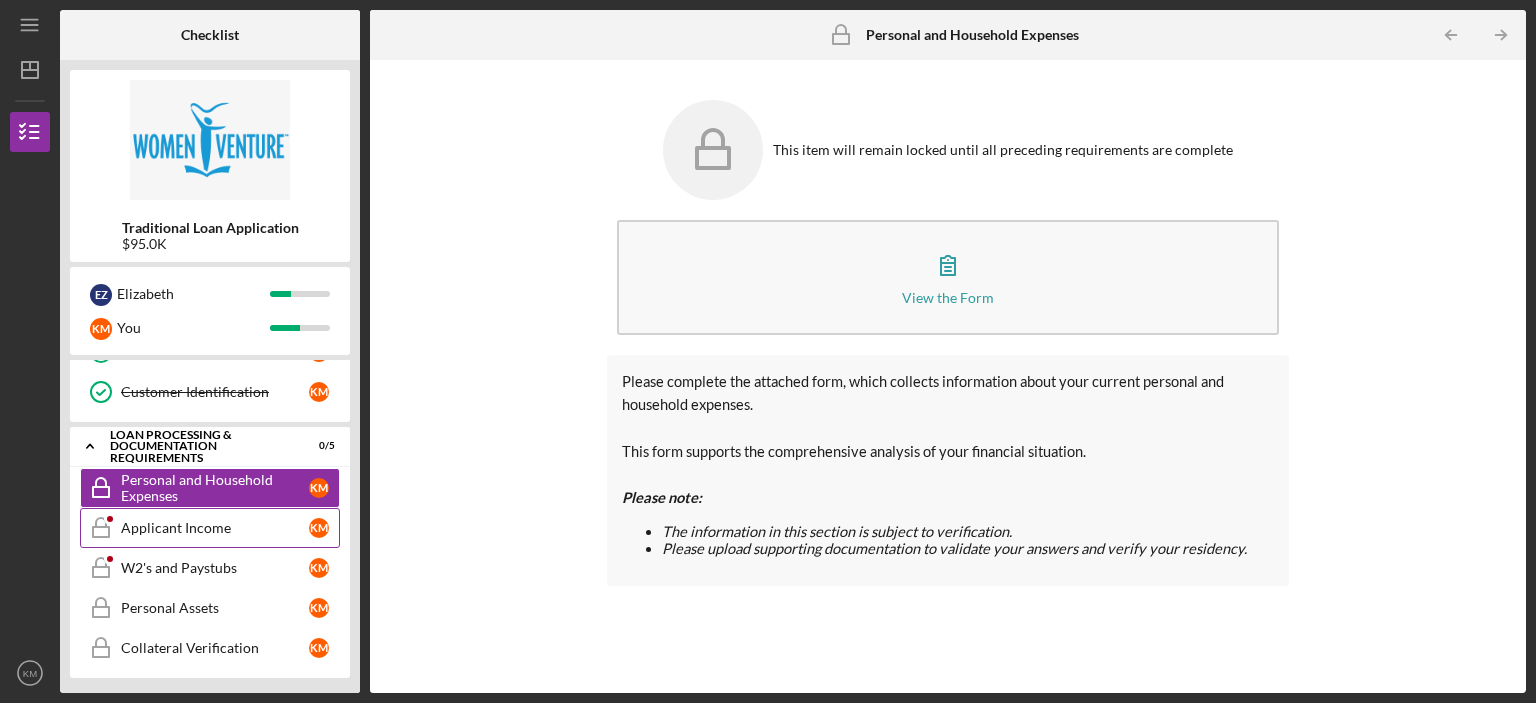 click on "Applicant Income Applicant Income [NAME] [LAST]" at bounding box center (210, 528) 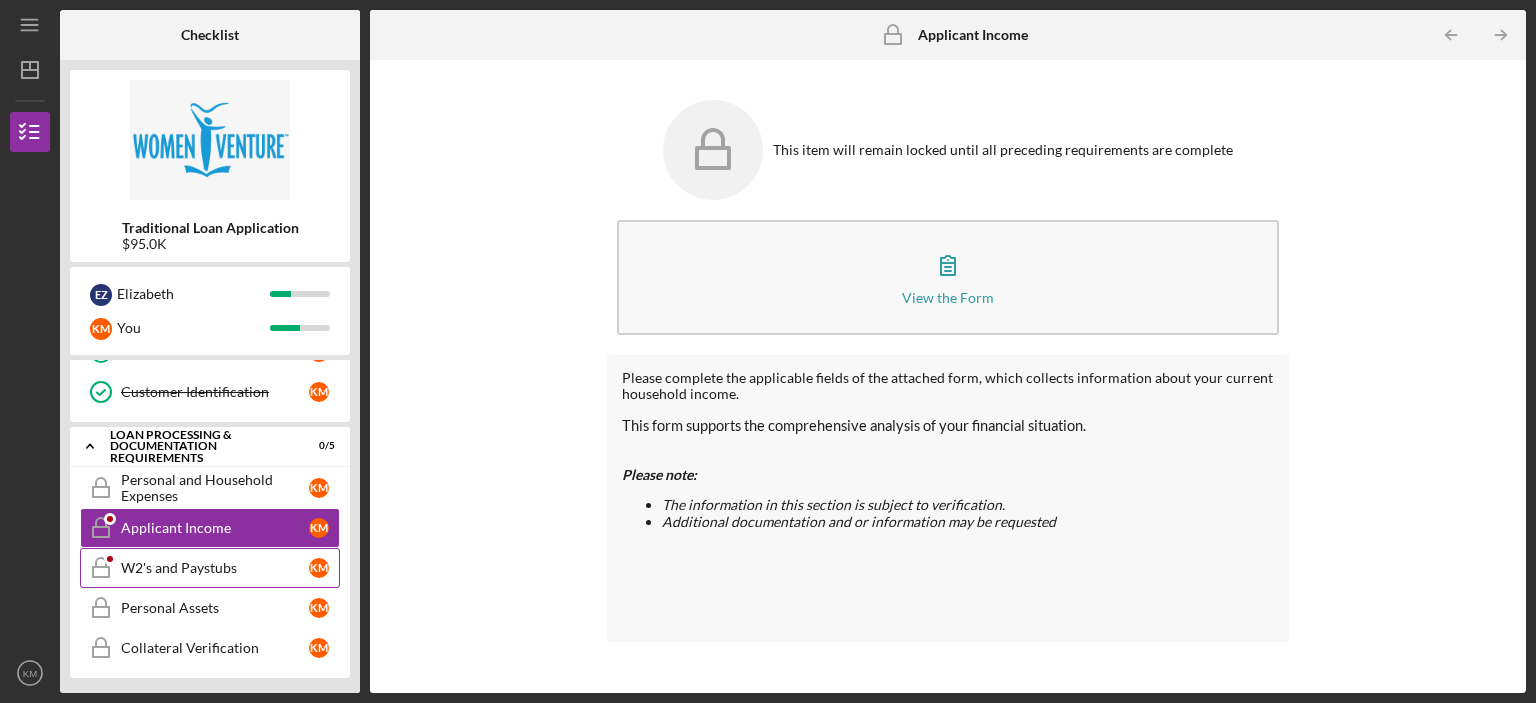 click on "W2's and Paystubs W2's and Paystubs [NAME] [LAST]" at bounding box center (210, 568) 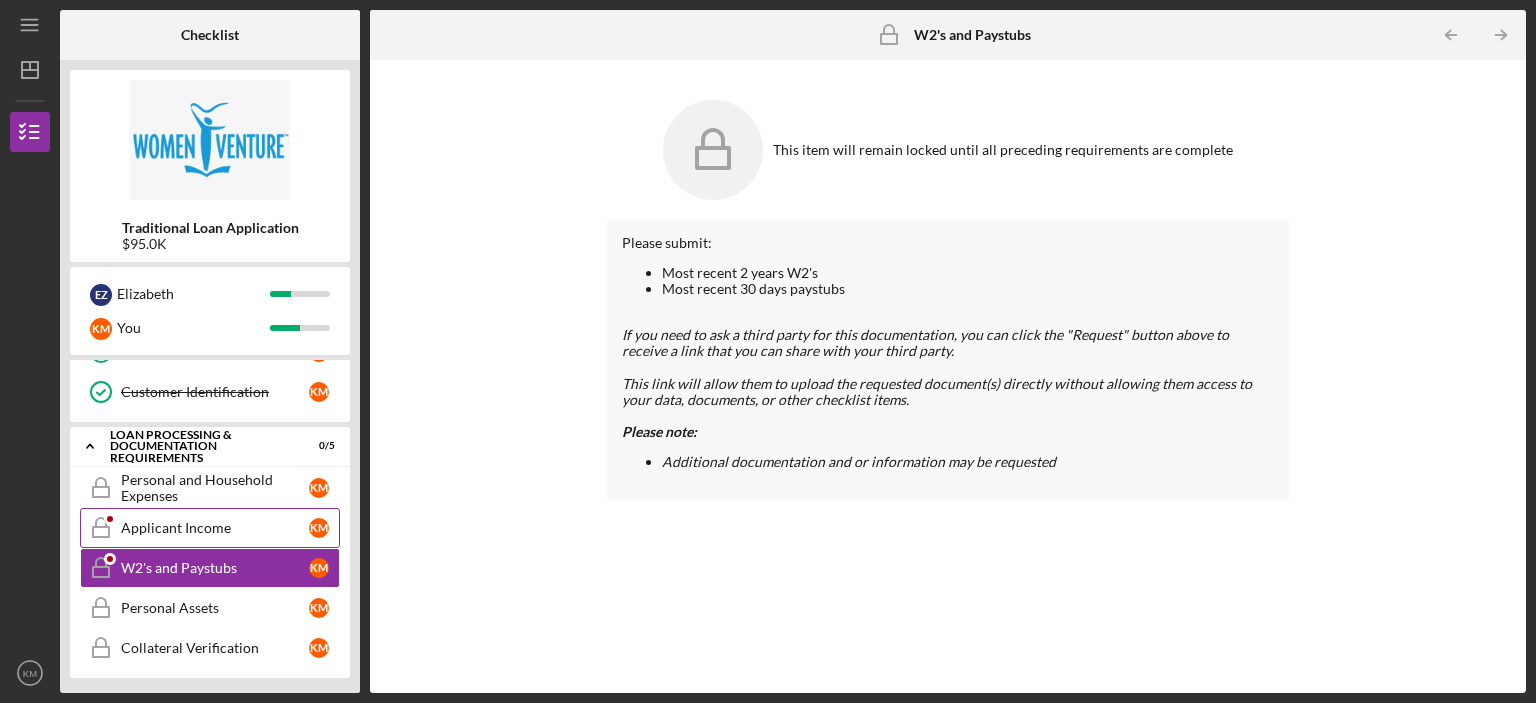 click on "Applicant Income" at bounding box center (215, 528) 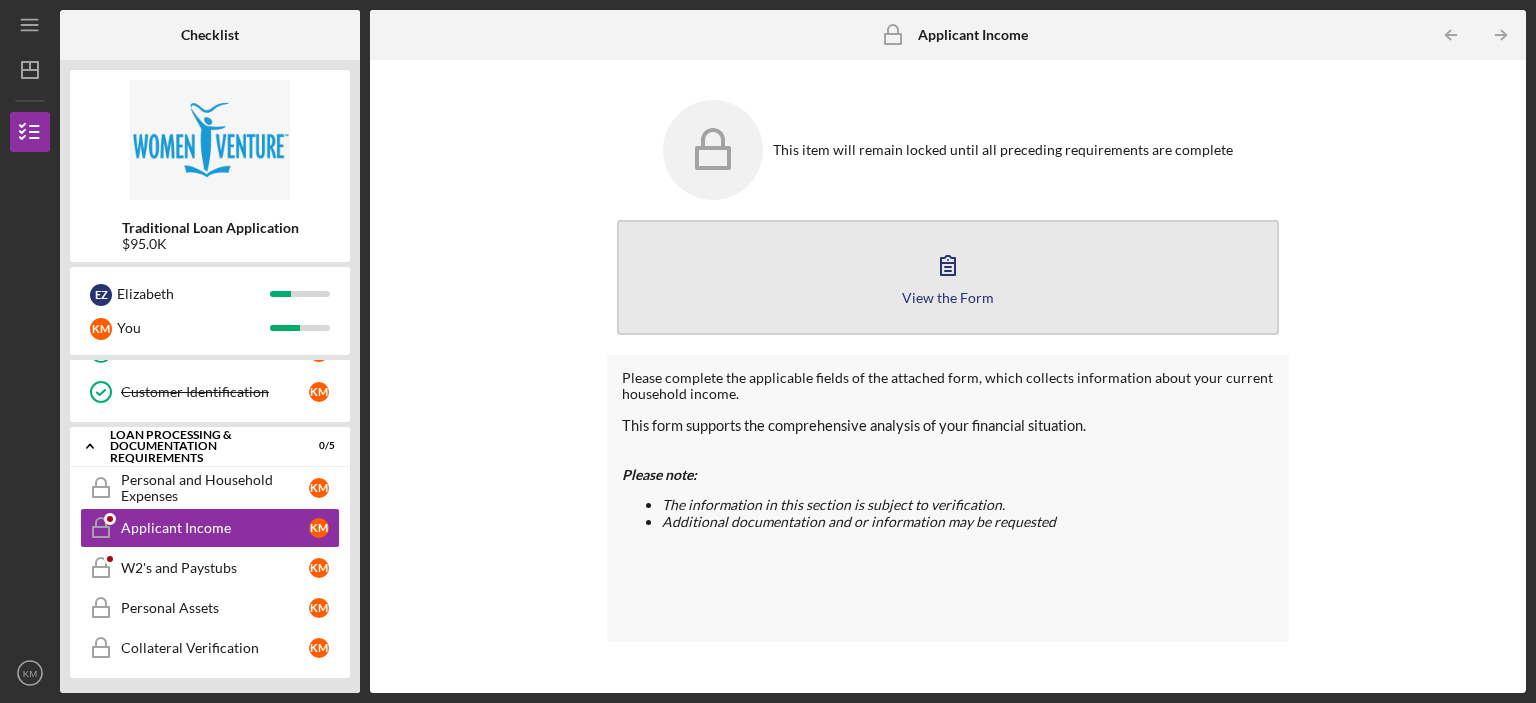 click on "View the Form Form" at bounding box center (948, 277) 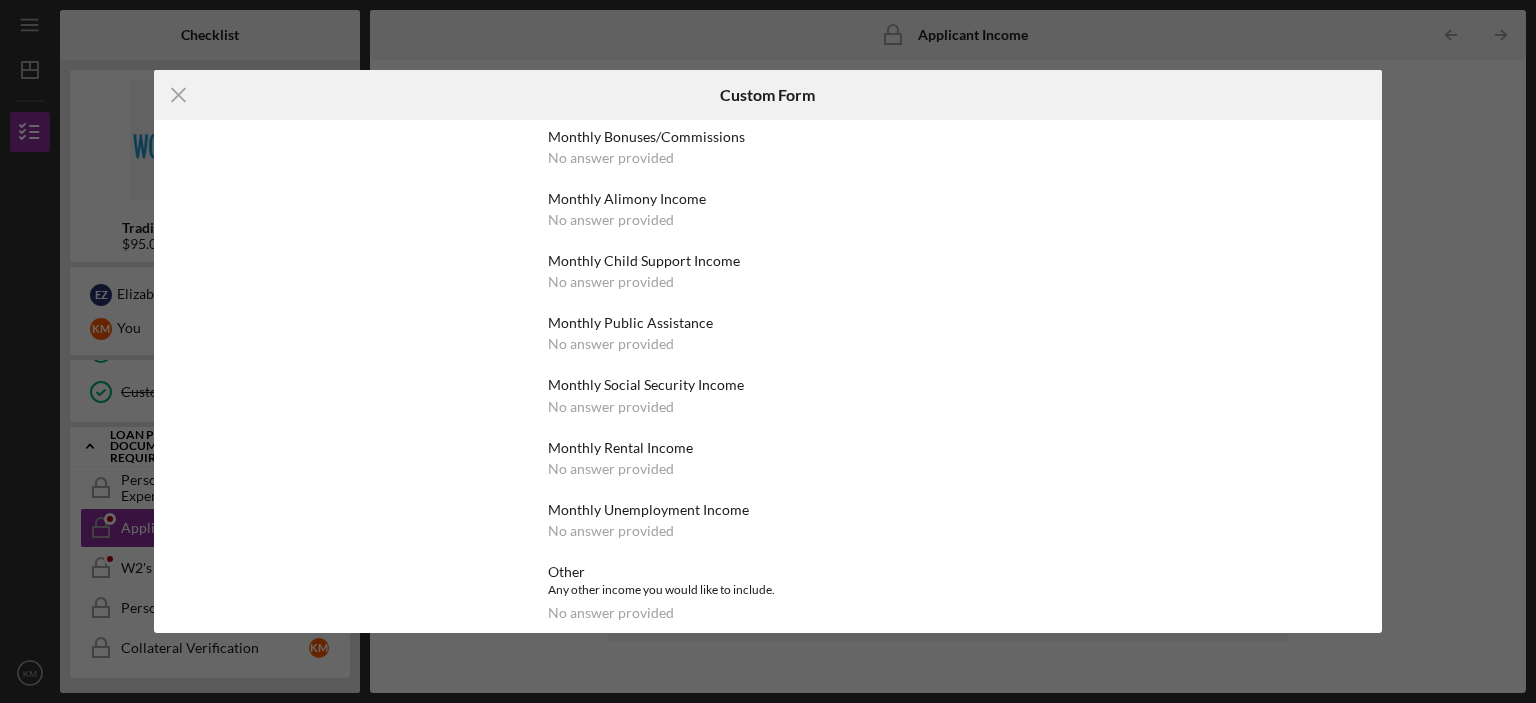 scroll, scrollTop: 796, scrollLeft: 0, axis: vertical 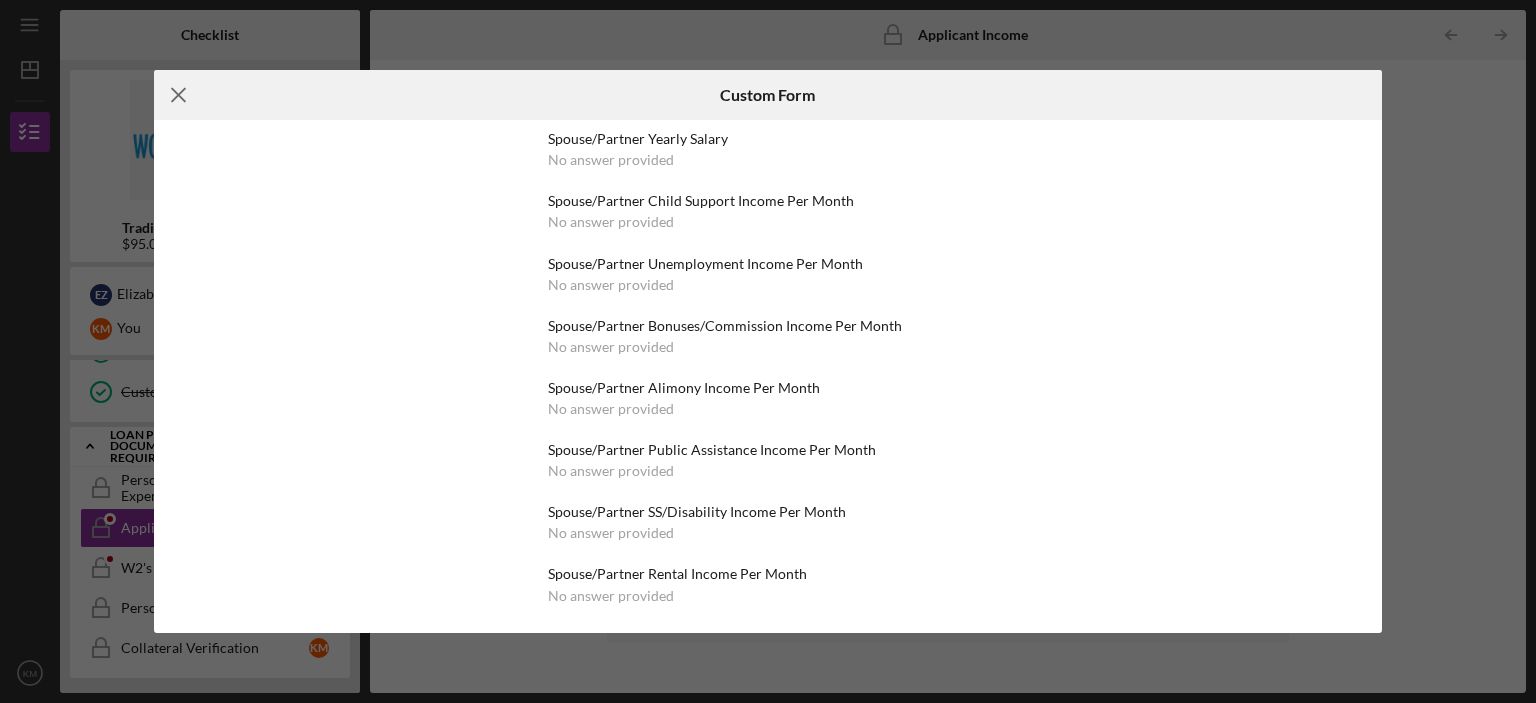 click on "Icon/Menu Close" 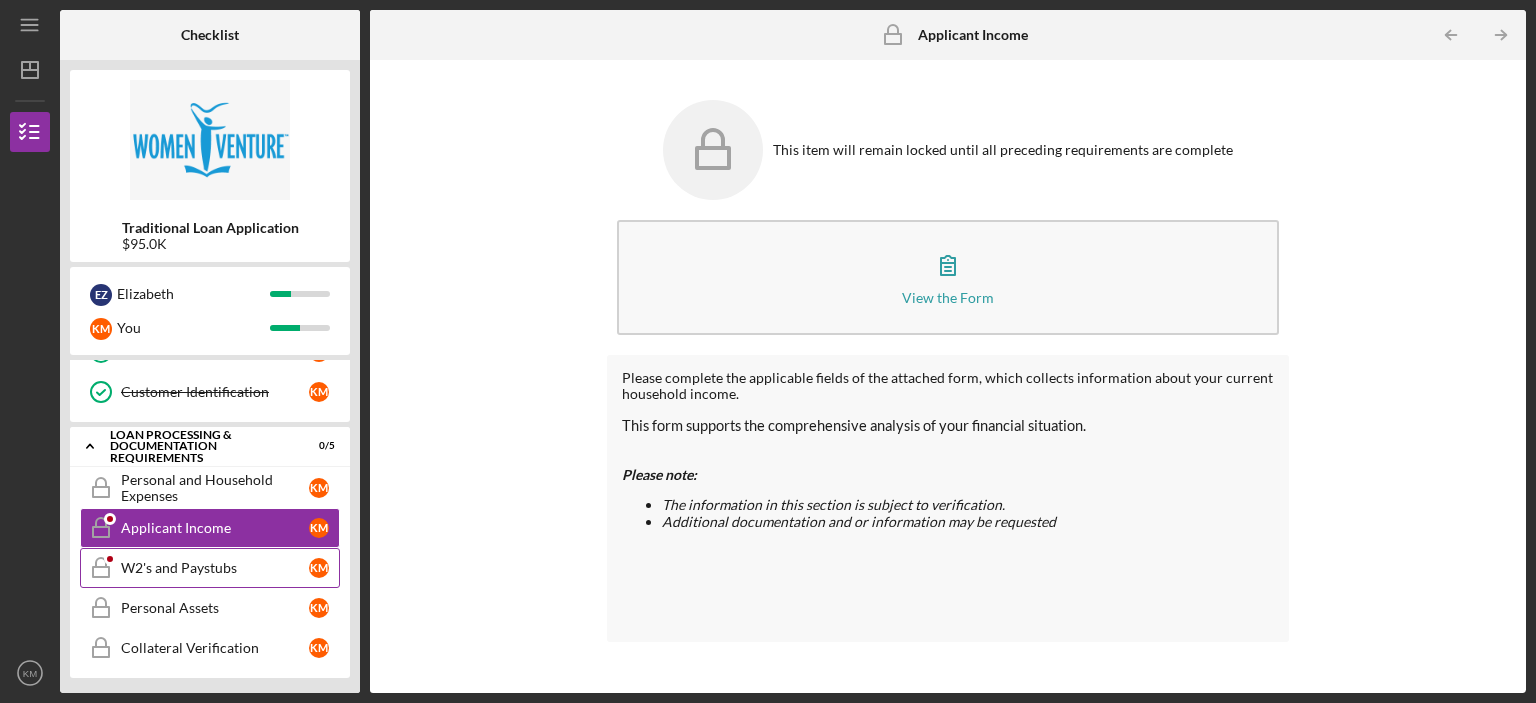 click on "W2's and Paystubs" 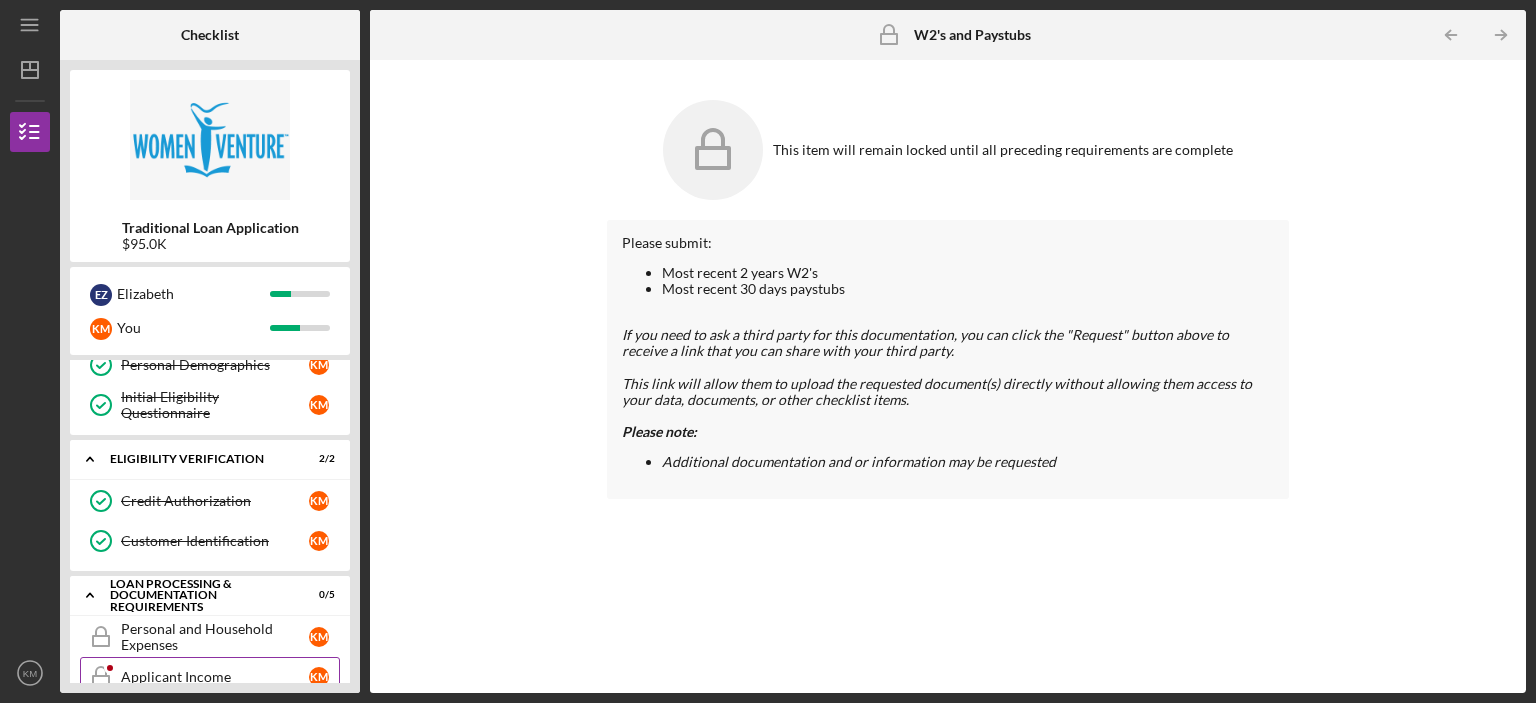 scroll, scrollTop: 0, scrollLeft: 0, axis: both 